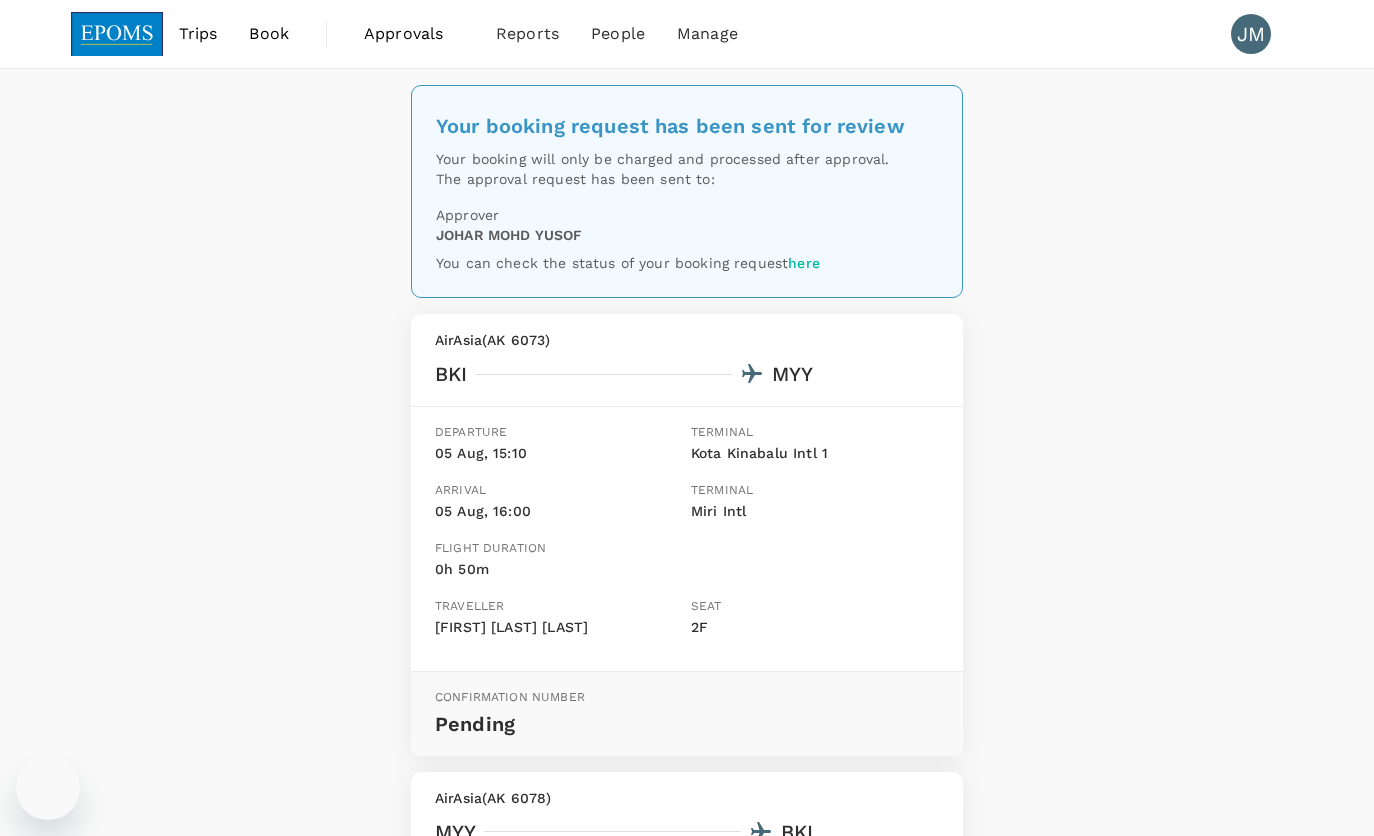 scroll, scrollTop: 603, scrollLeft: 0, axis: vertical 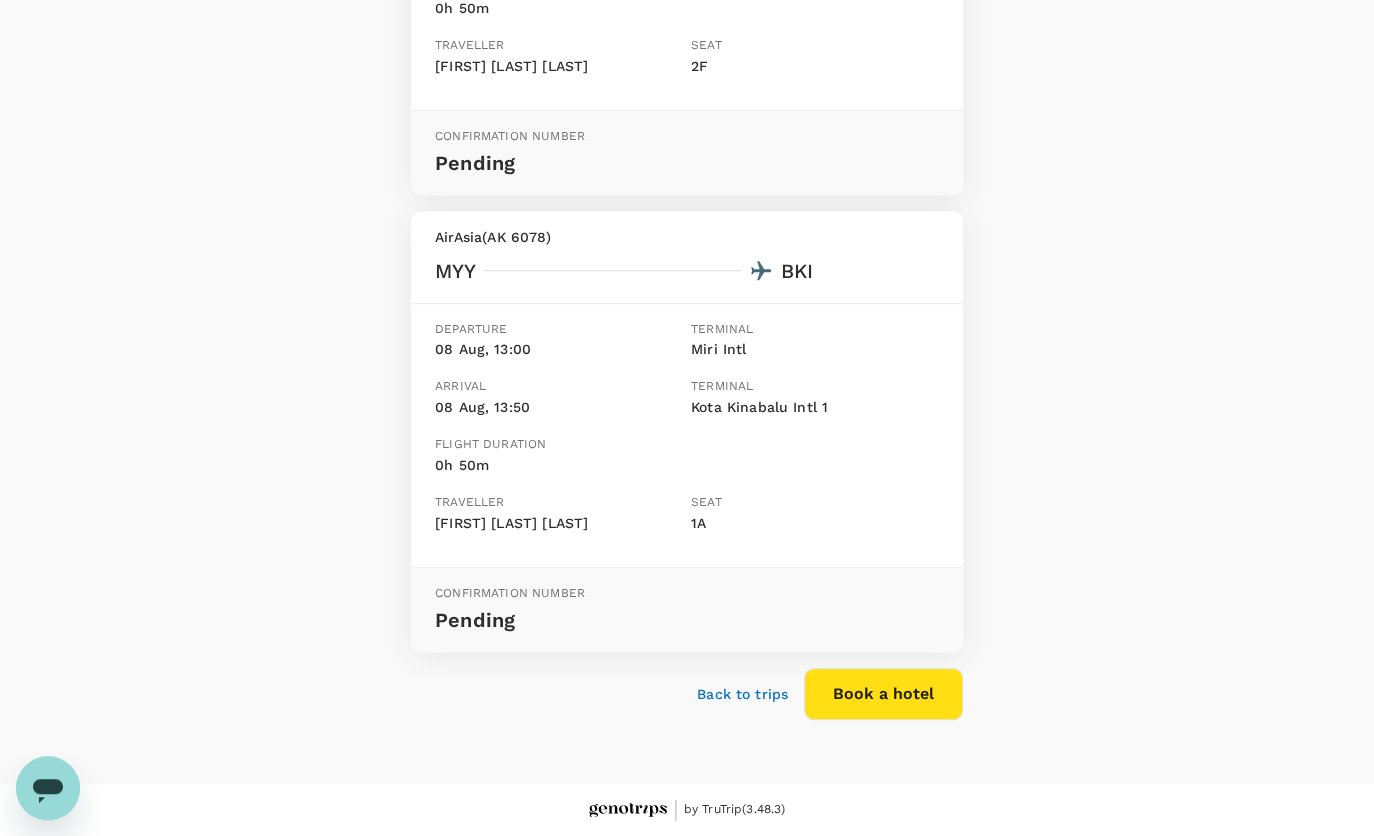 click on "Back to trips" at bounding box center [742, 694] 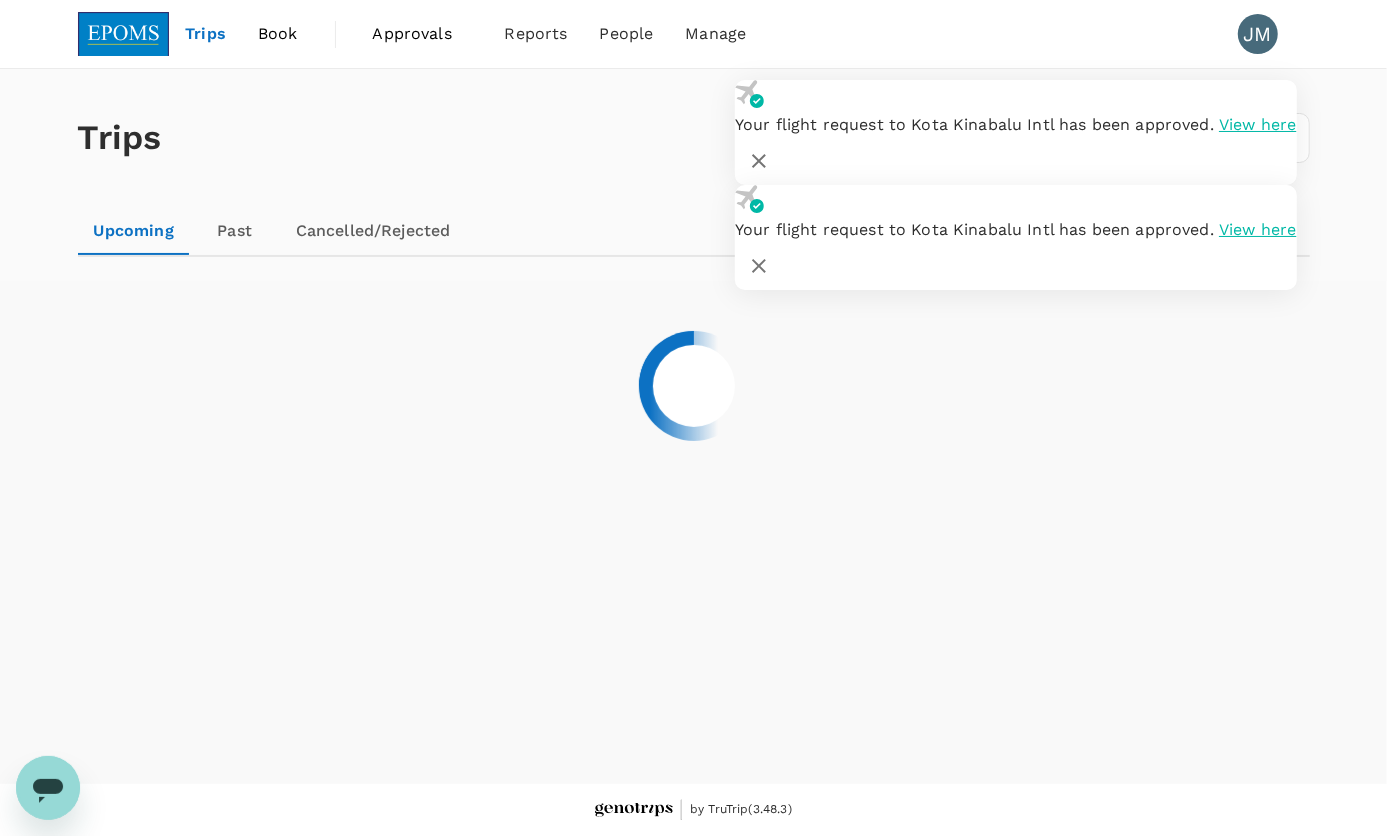 click on "Book" at bounding box center [278, 34] 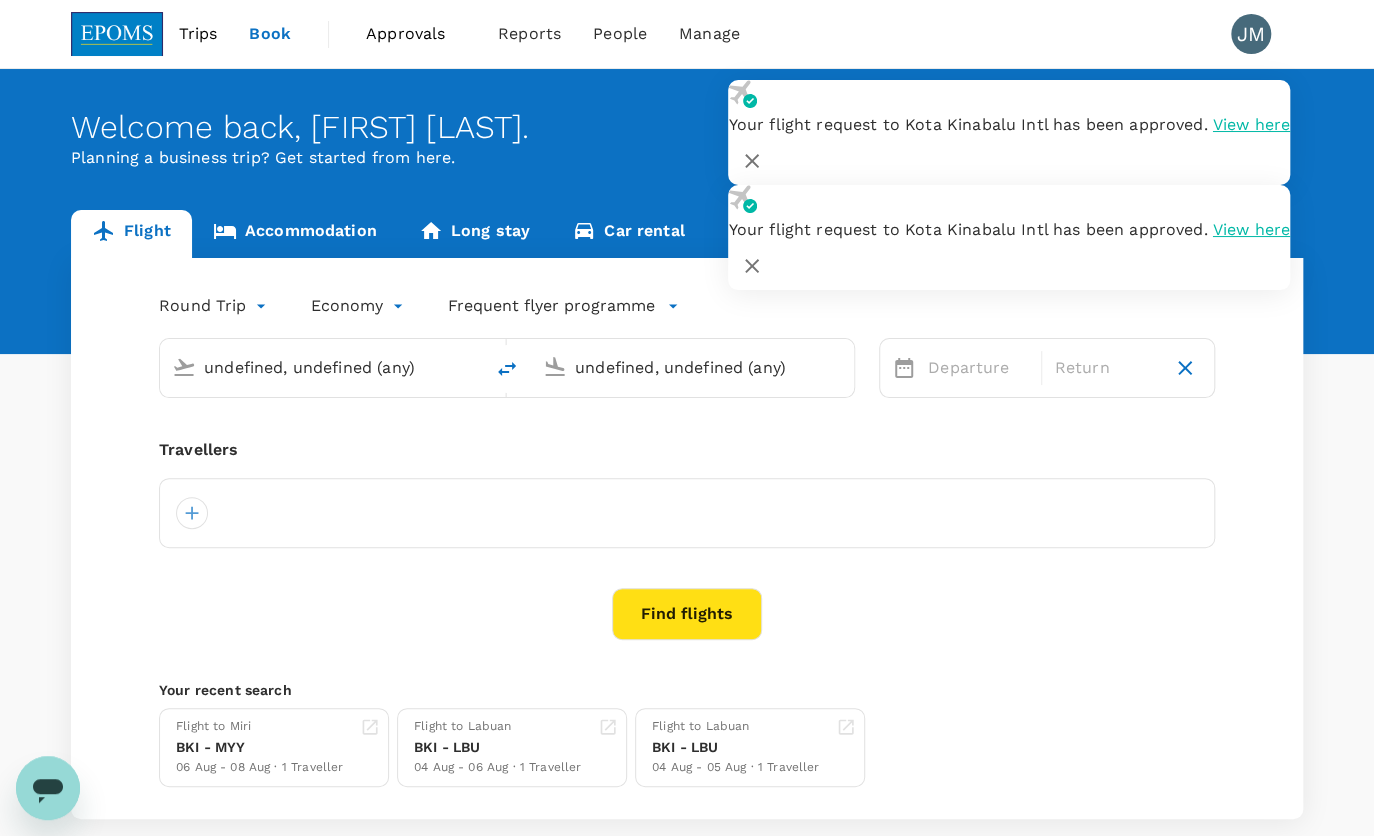 type on "Kota Kinabalu Intl (BKI)" 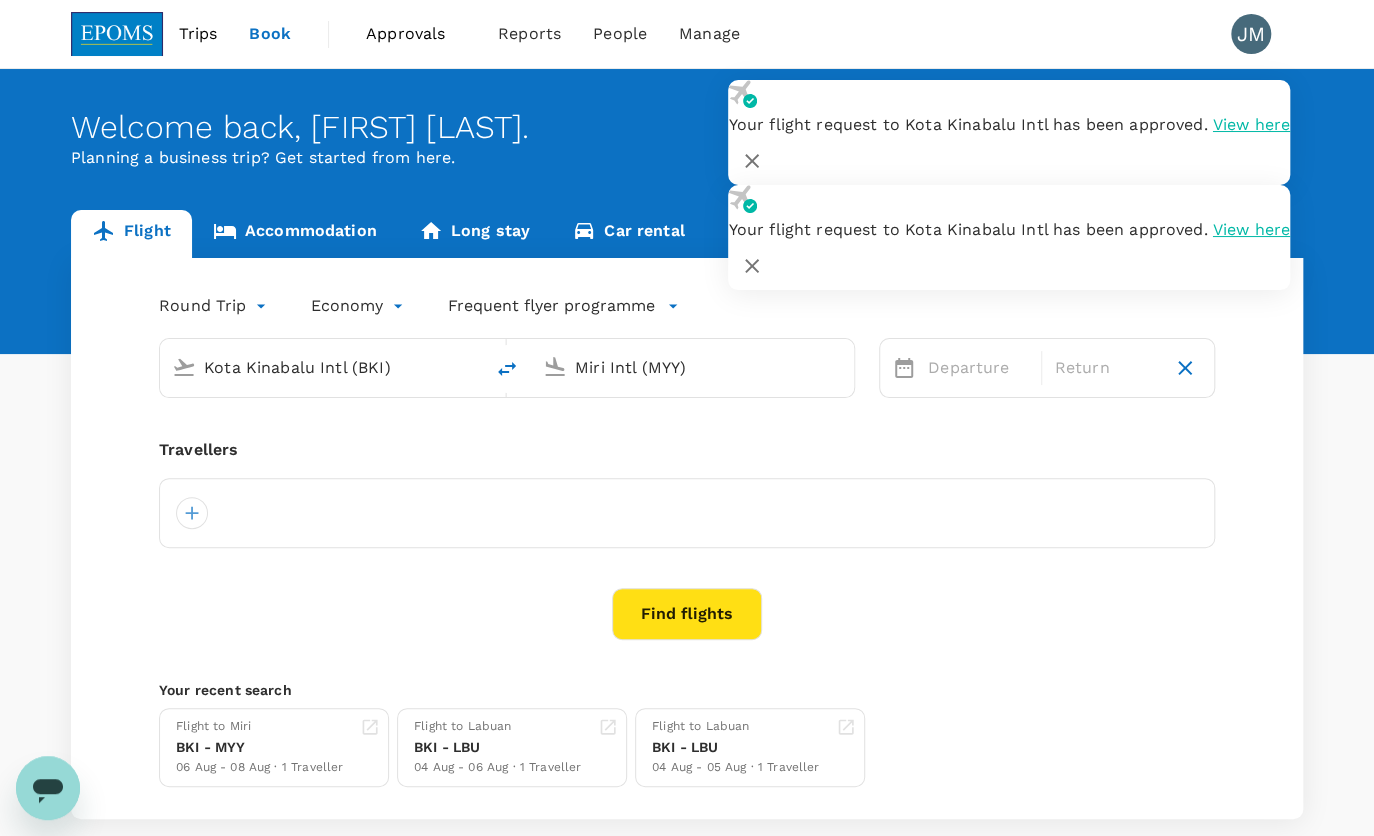 type 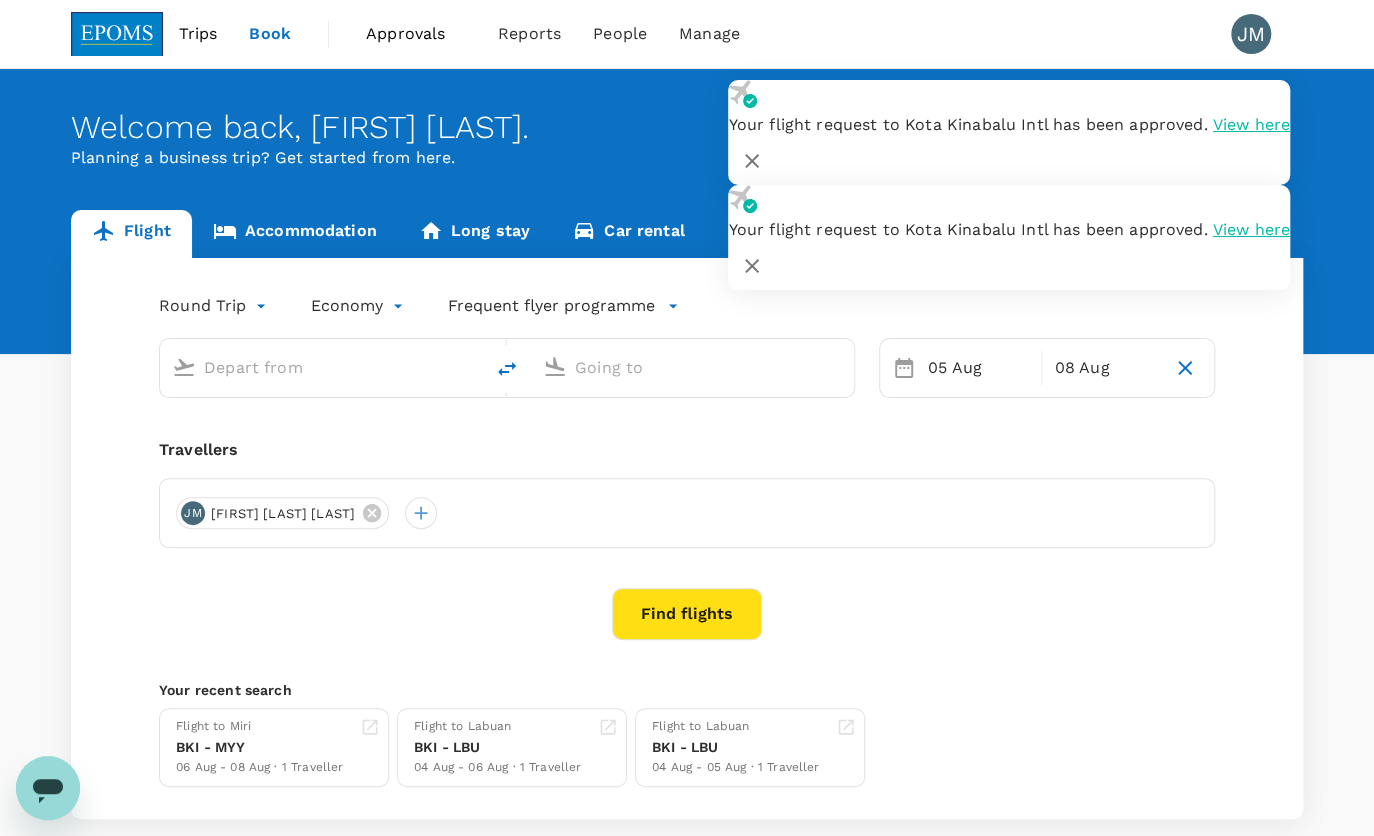 type on "Kota Kinabalu Intl (BKI)" 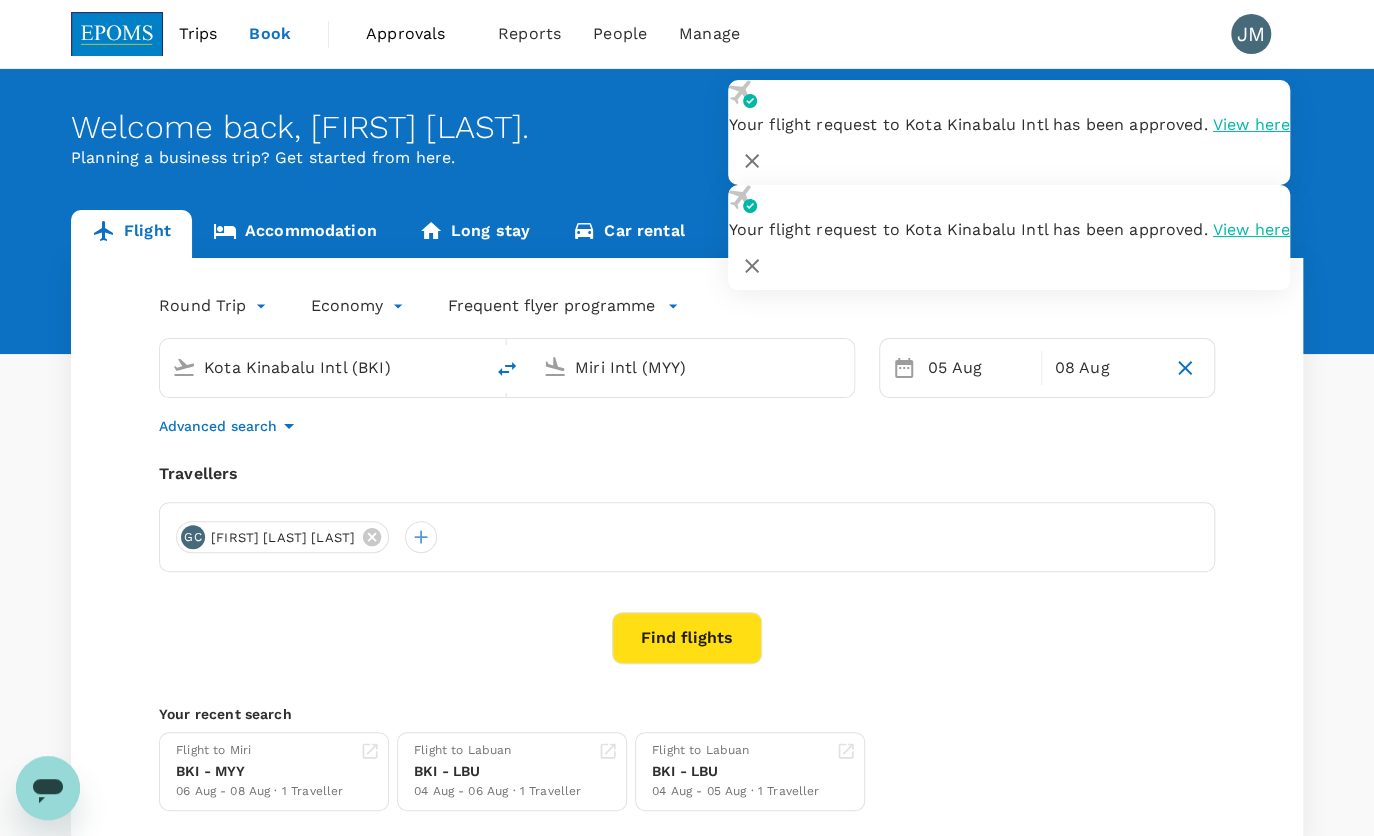 type 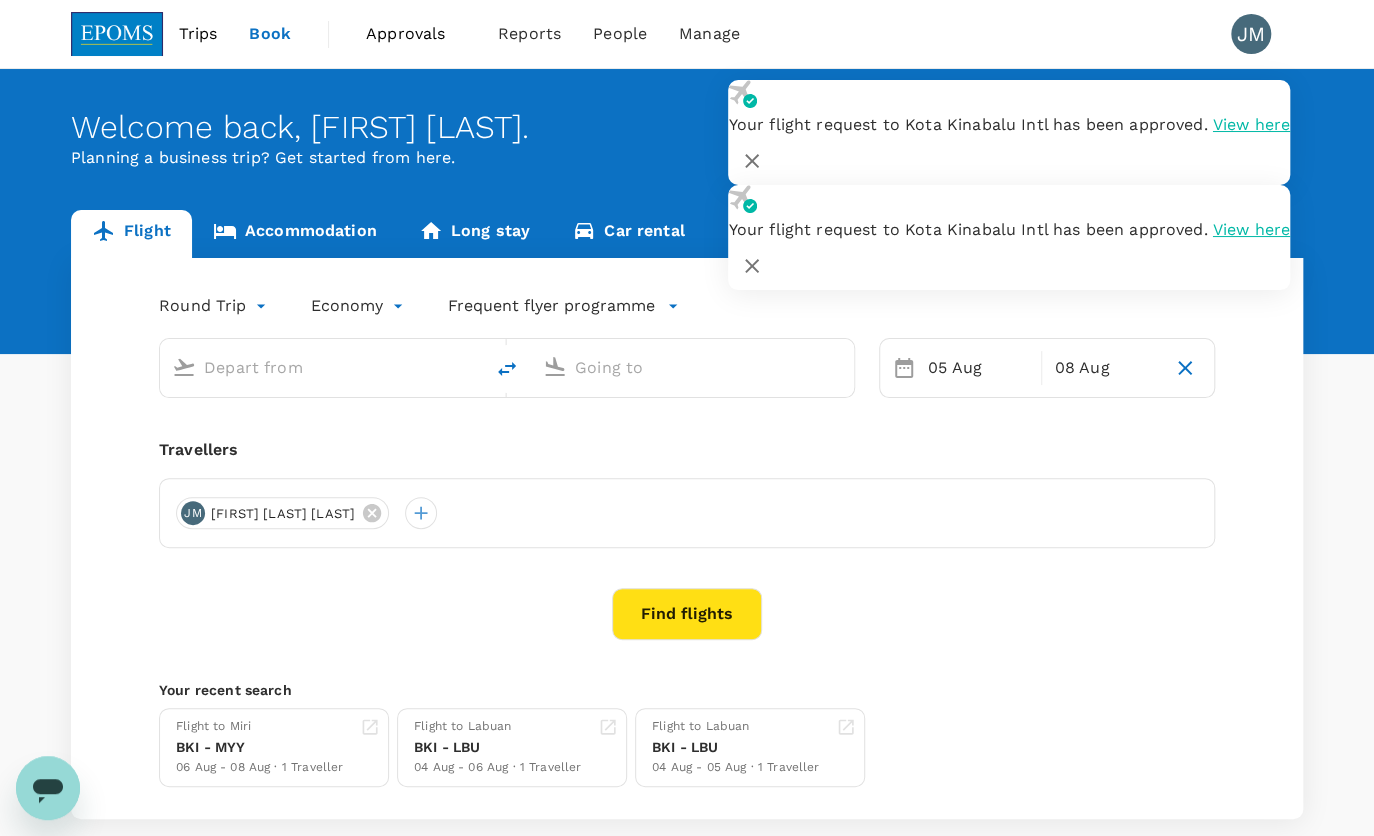 type on "Kota Kinabalu Intl (BKI)" 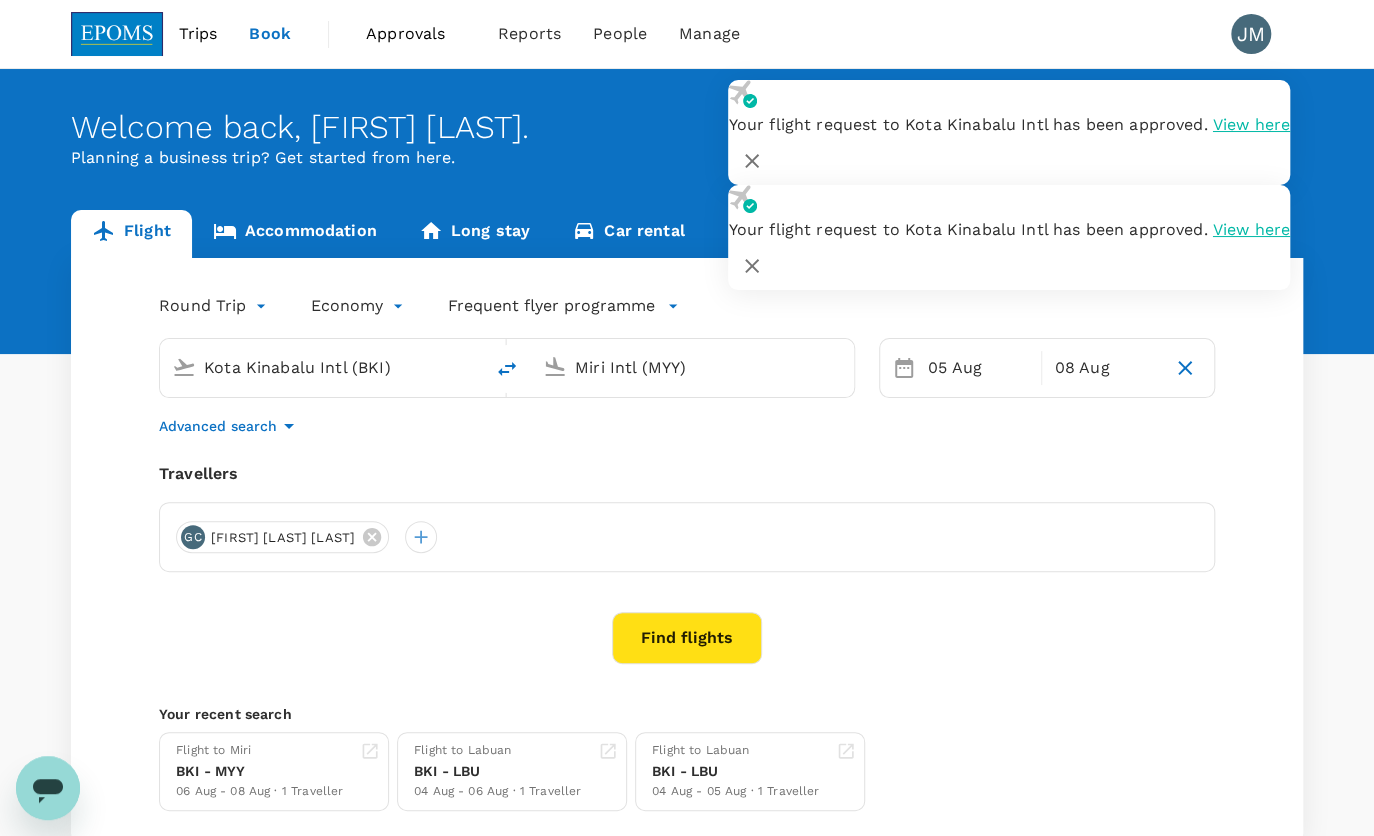 click on "Miri Intl (MYY)" at bounding box center [693, 367] 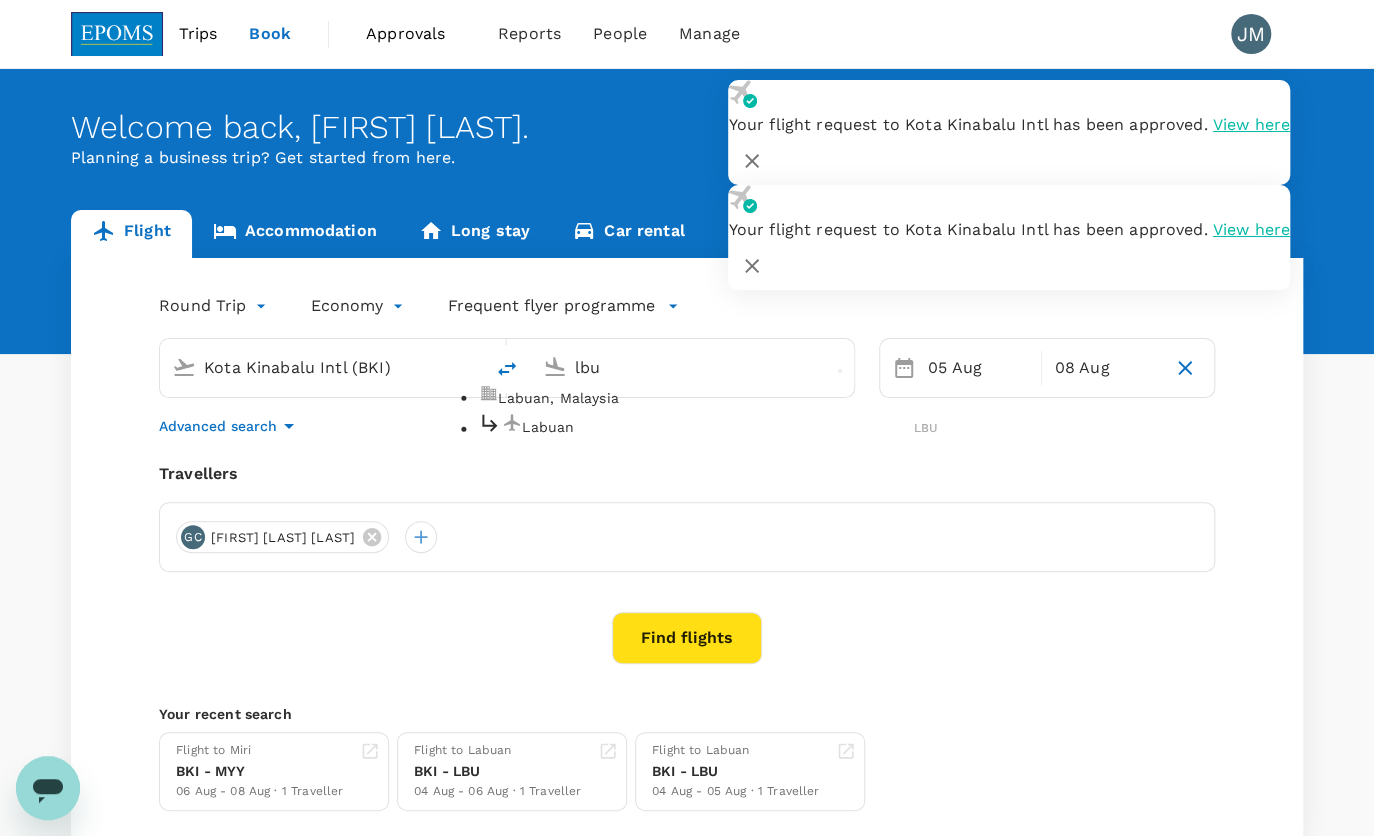 click on "Labuan" at bounding box center [718, 426] 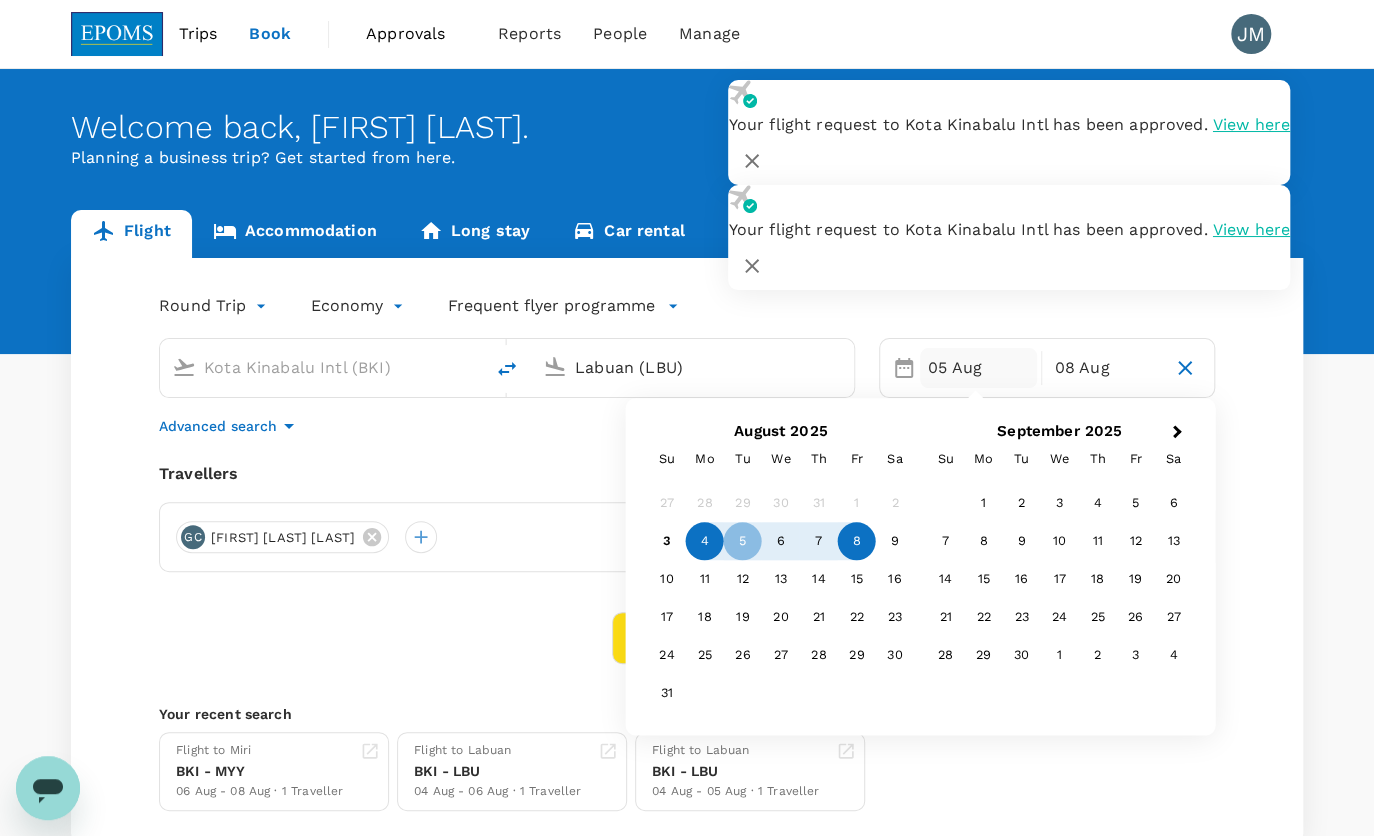type on "Labuan (LBU)" 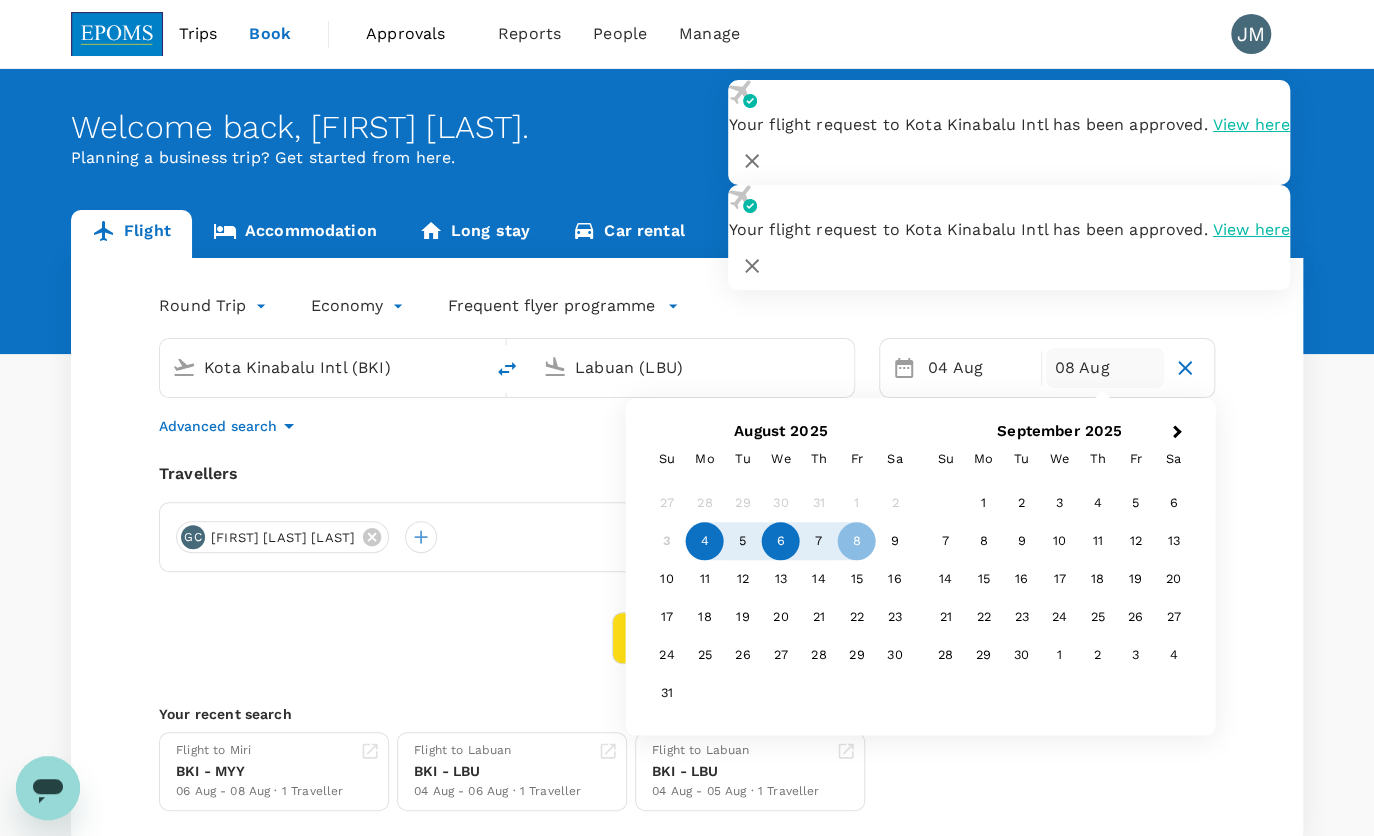 click on "6" at bounding box center [781, 542] 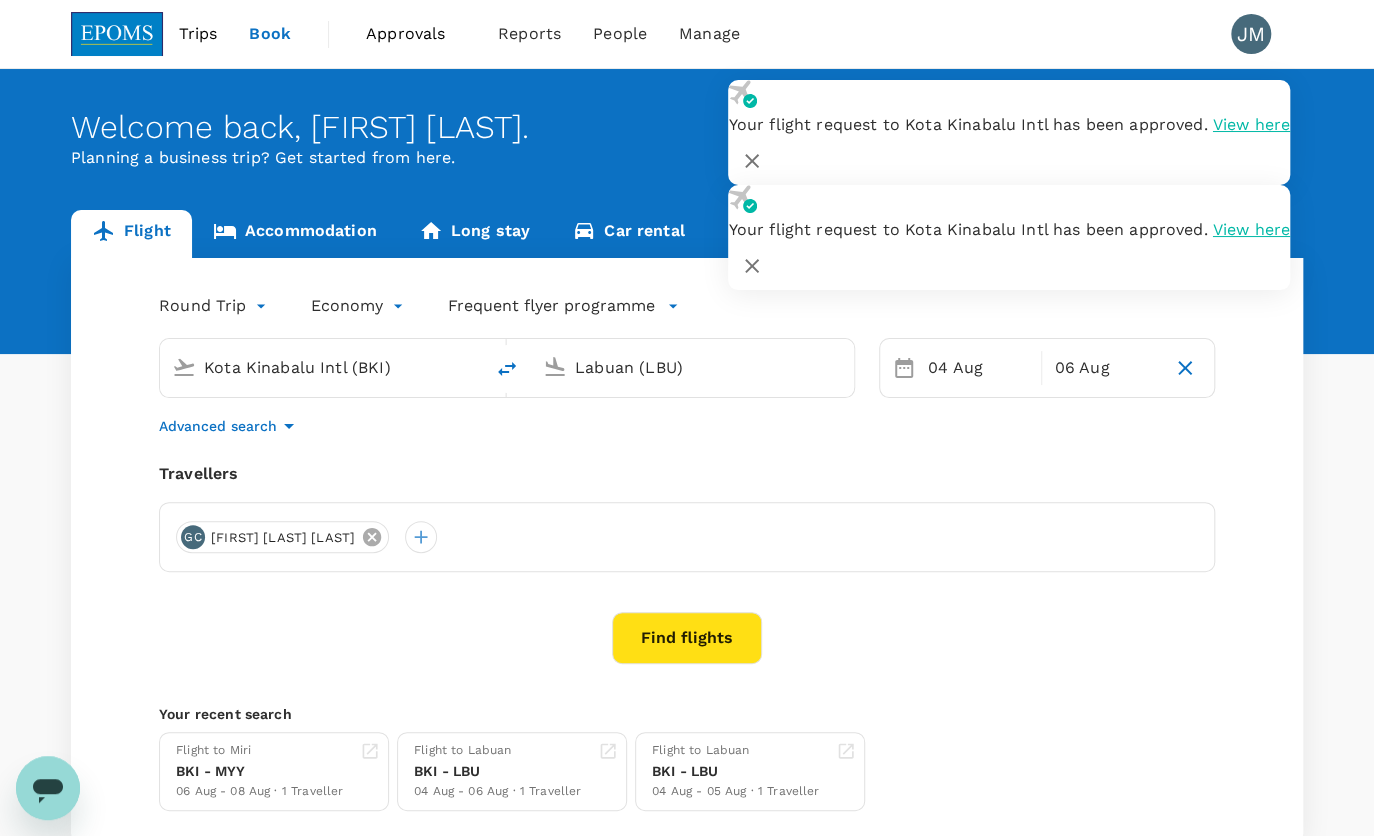 click 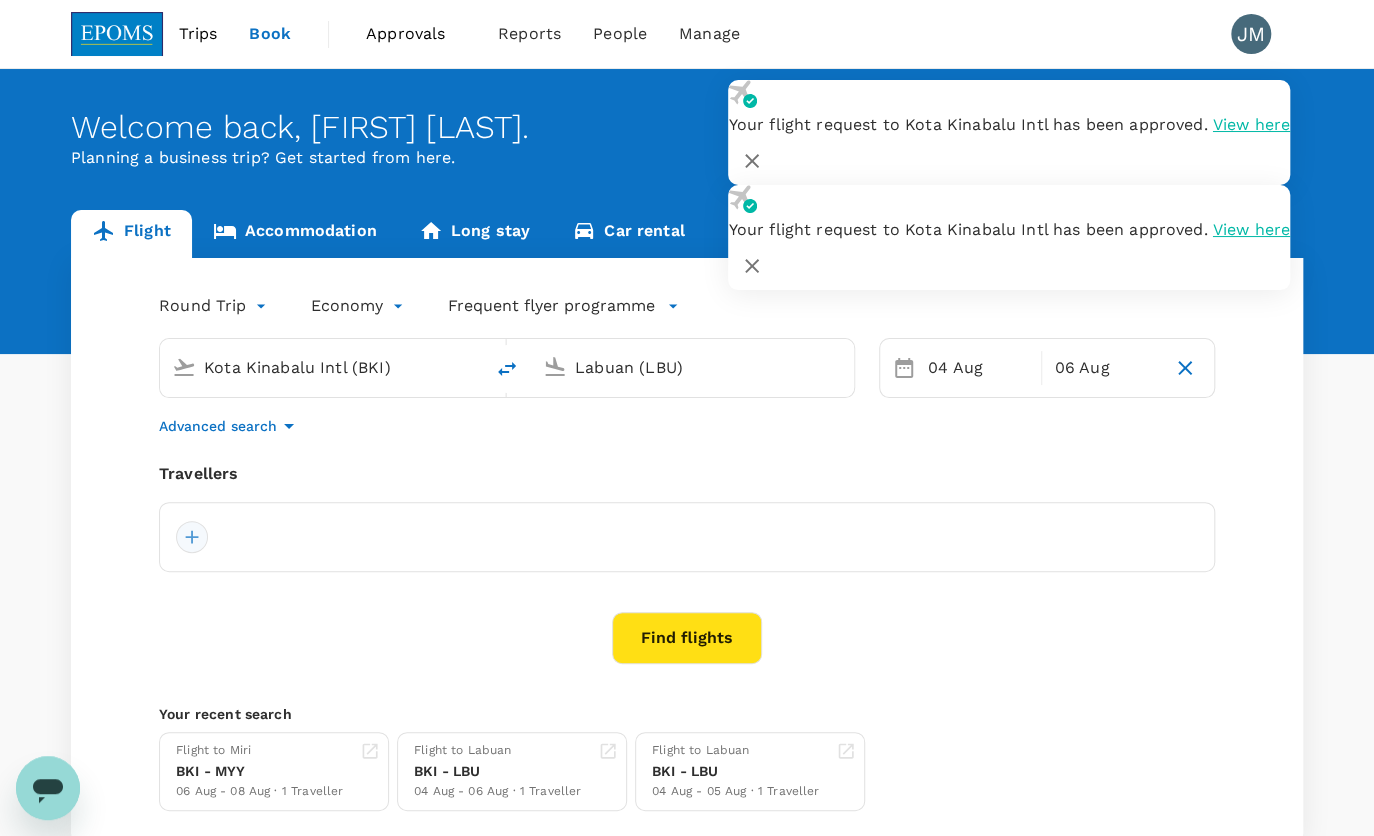 click at bounding box center (192, 537) 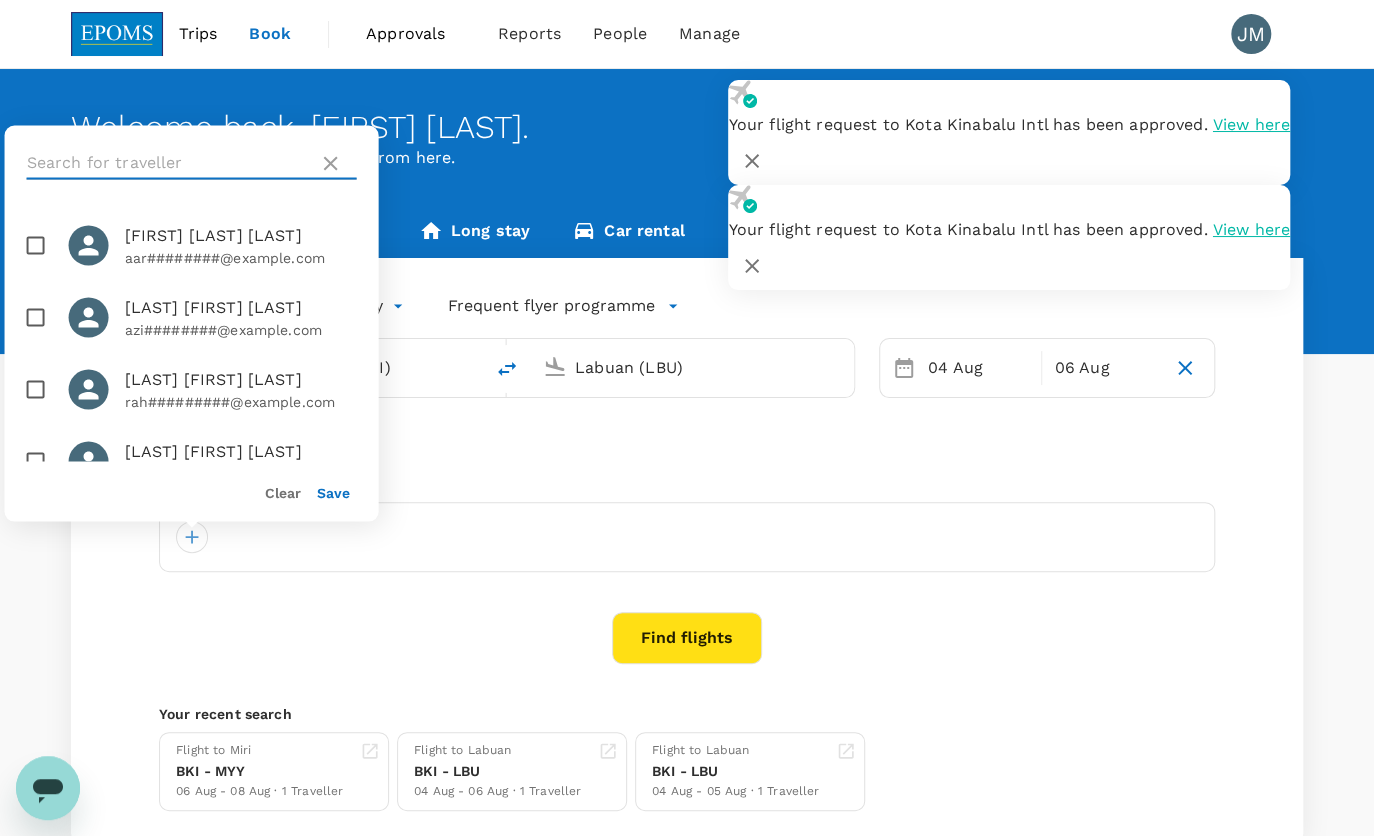 click at bounding box center [169, 163] 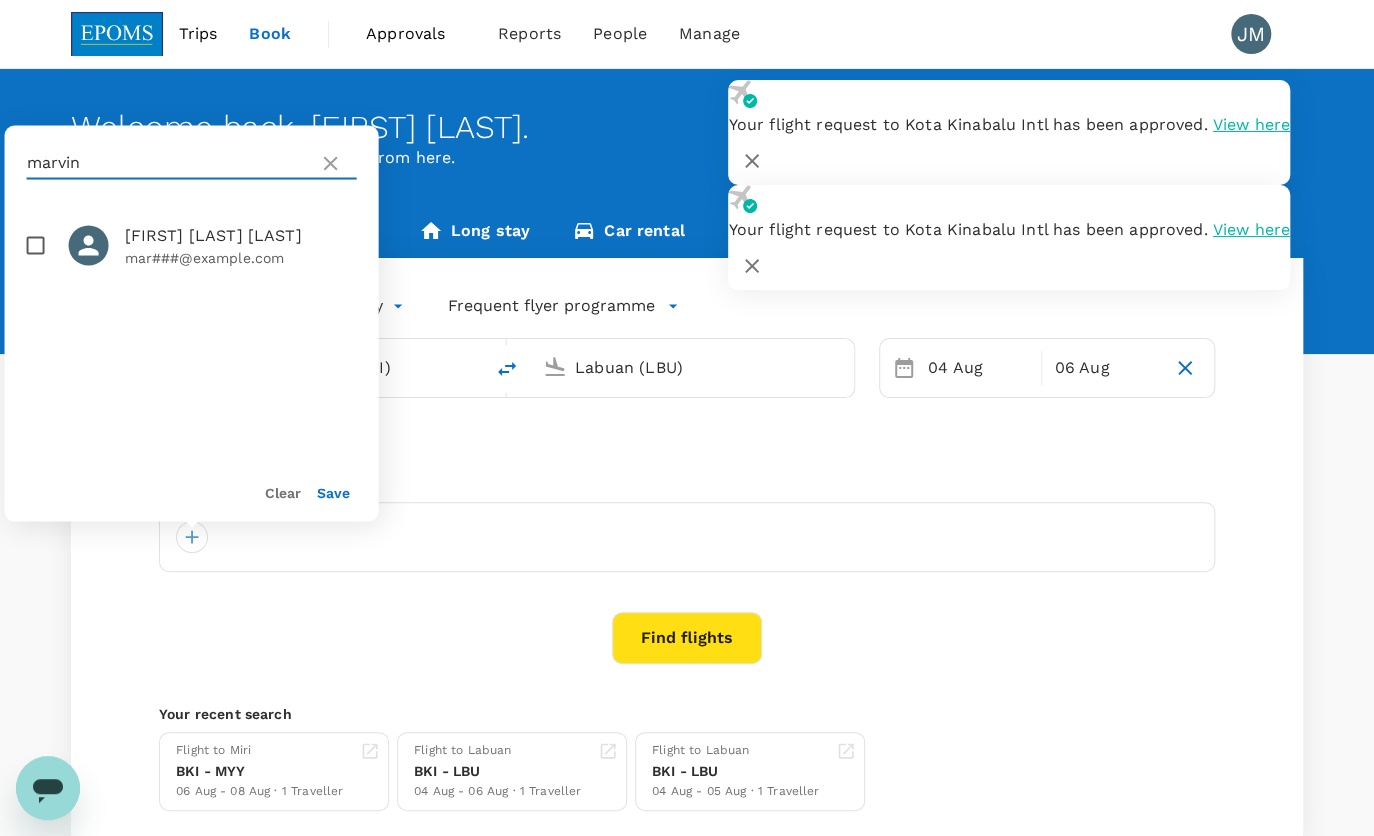 type on "marvin" 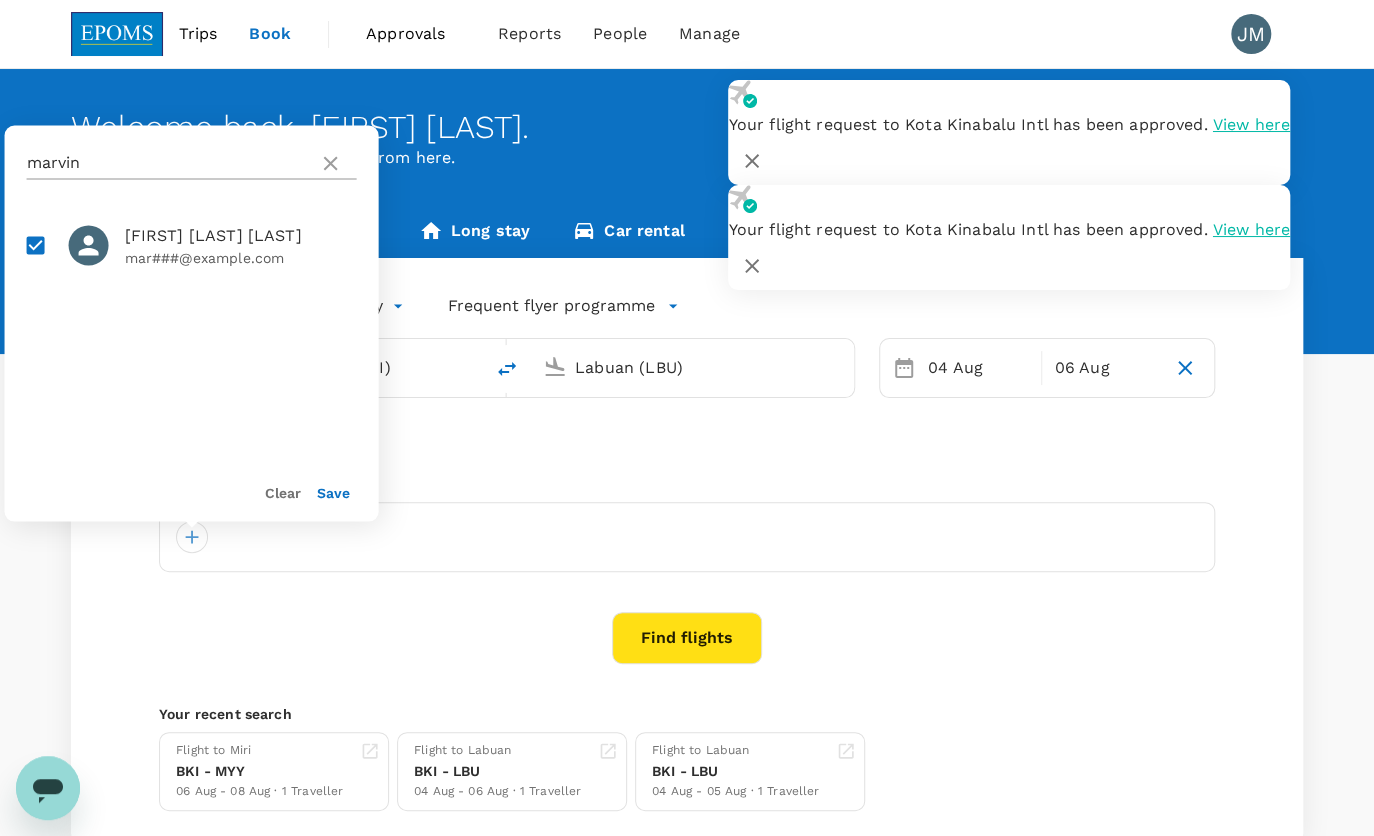 click 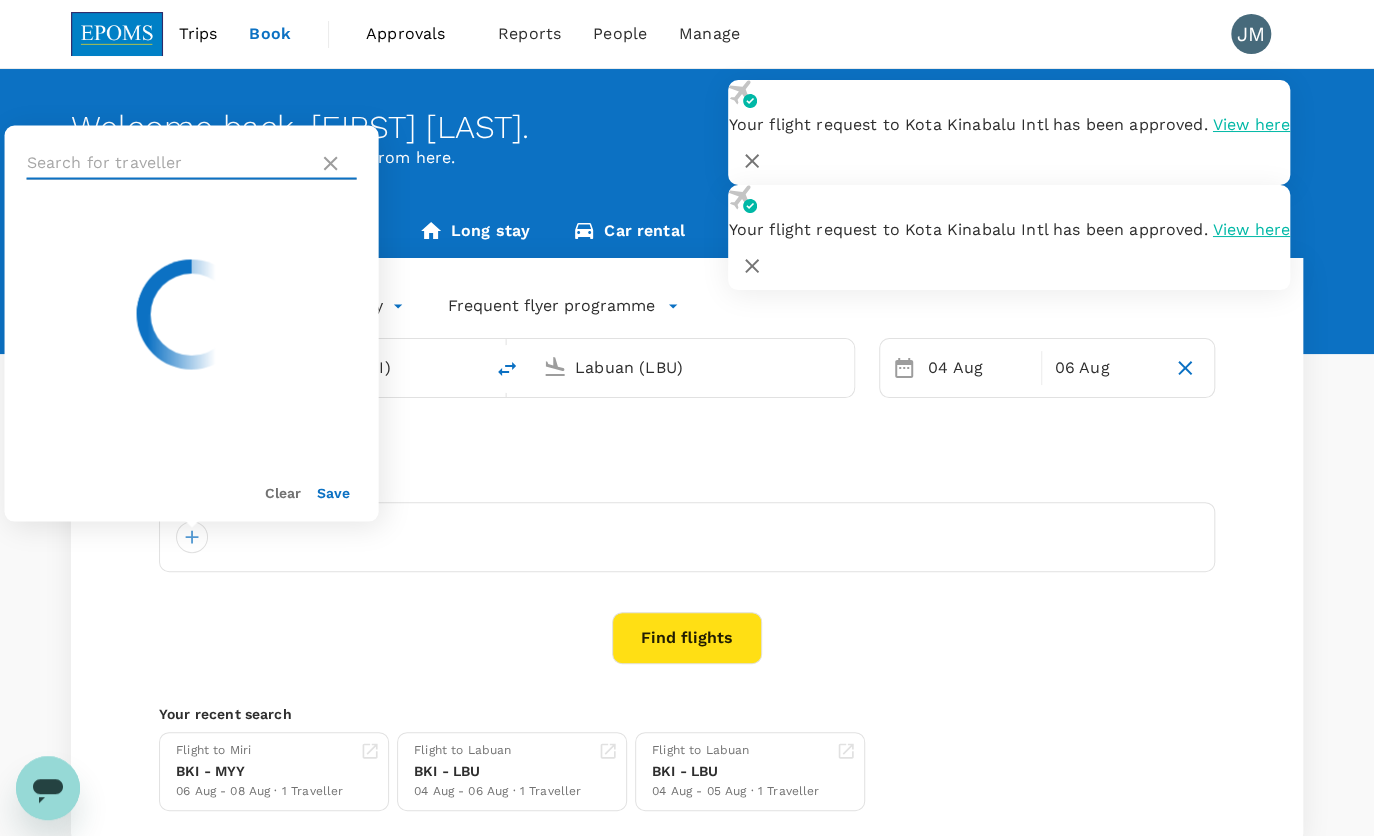 click at bounding box center (169, 163) 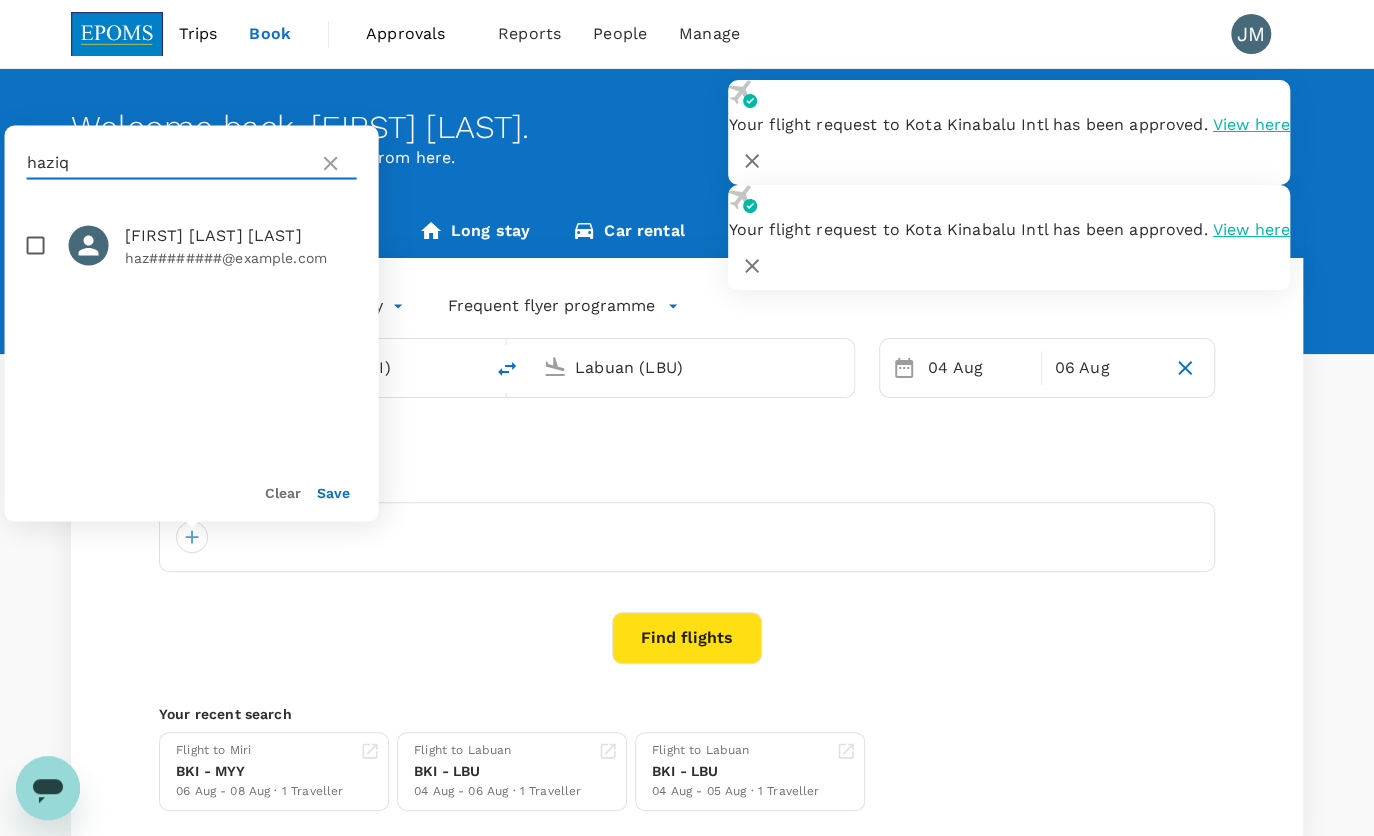 type on "haziq" 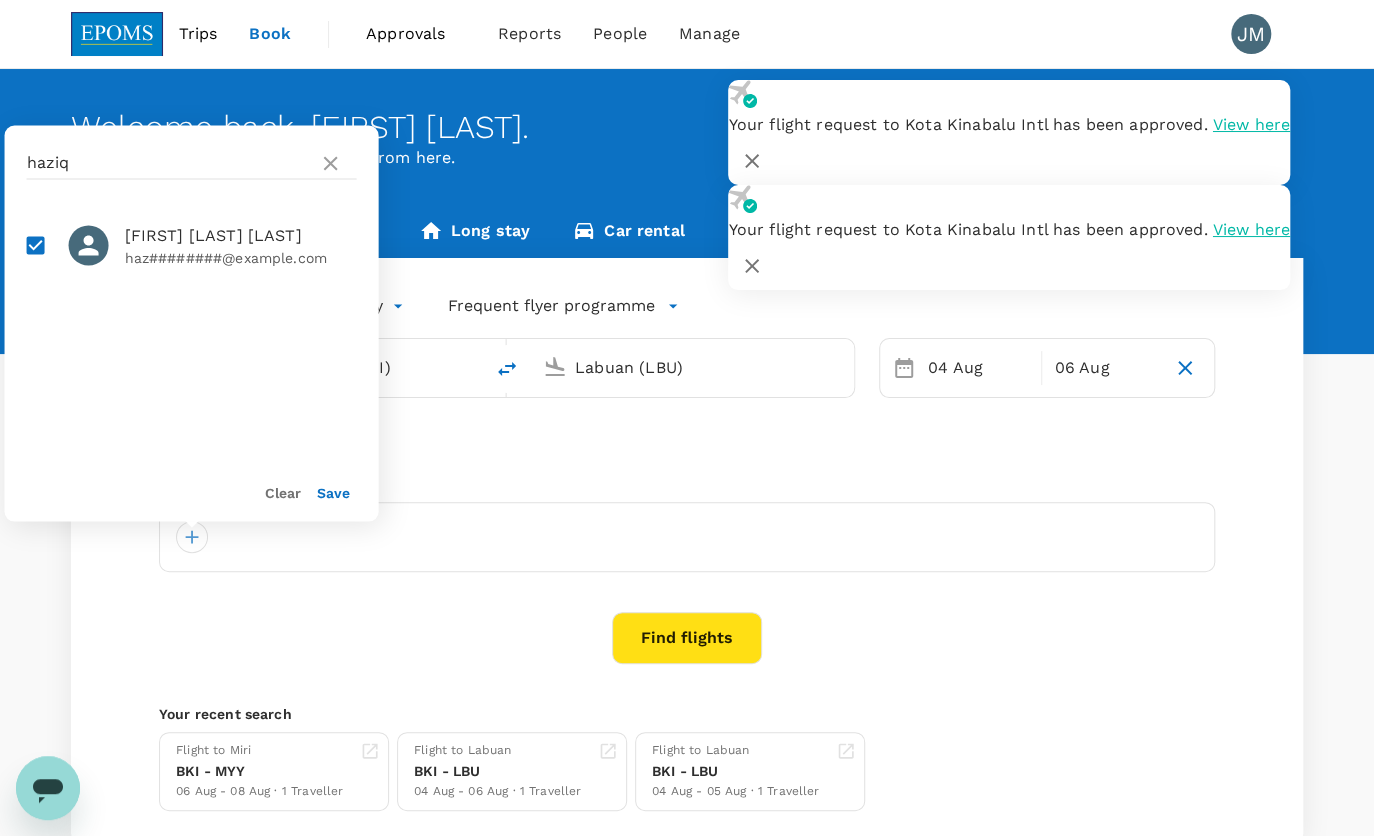 click on "Save" at bounding box center (333, 492) 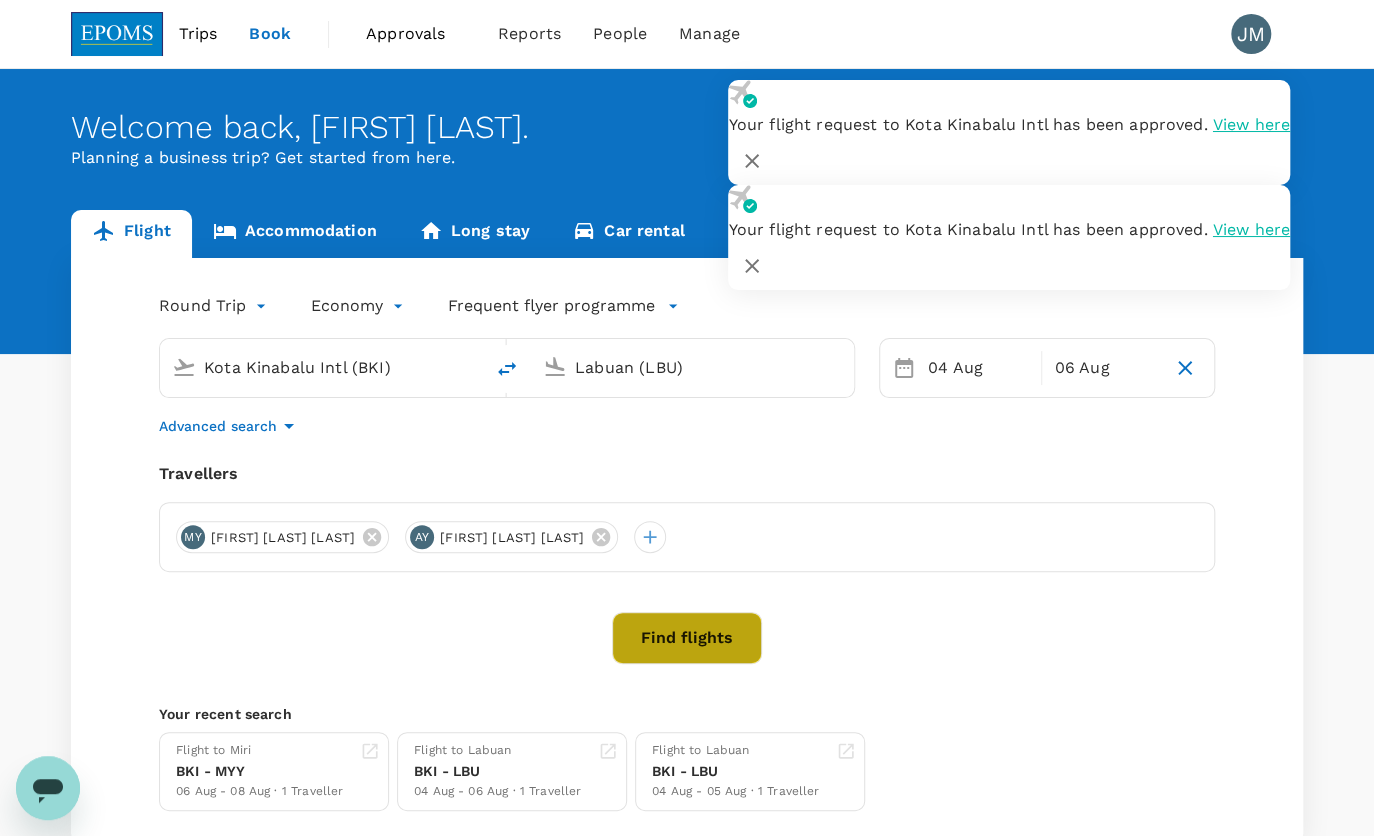 click on "Find flights" at bounding box center (687, 638) 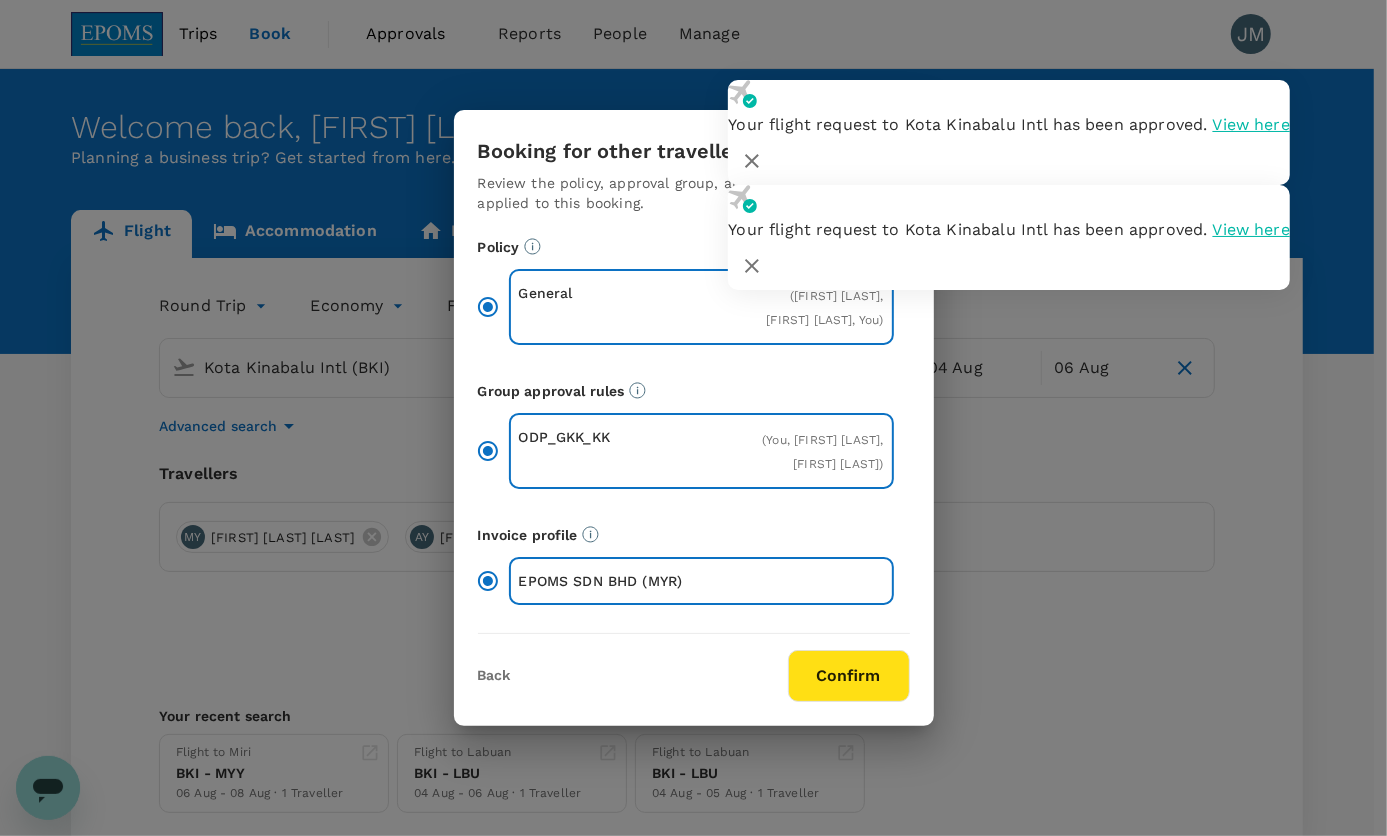 click on "Confirm" at bounding box center (849, 676) 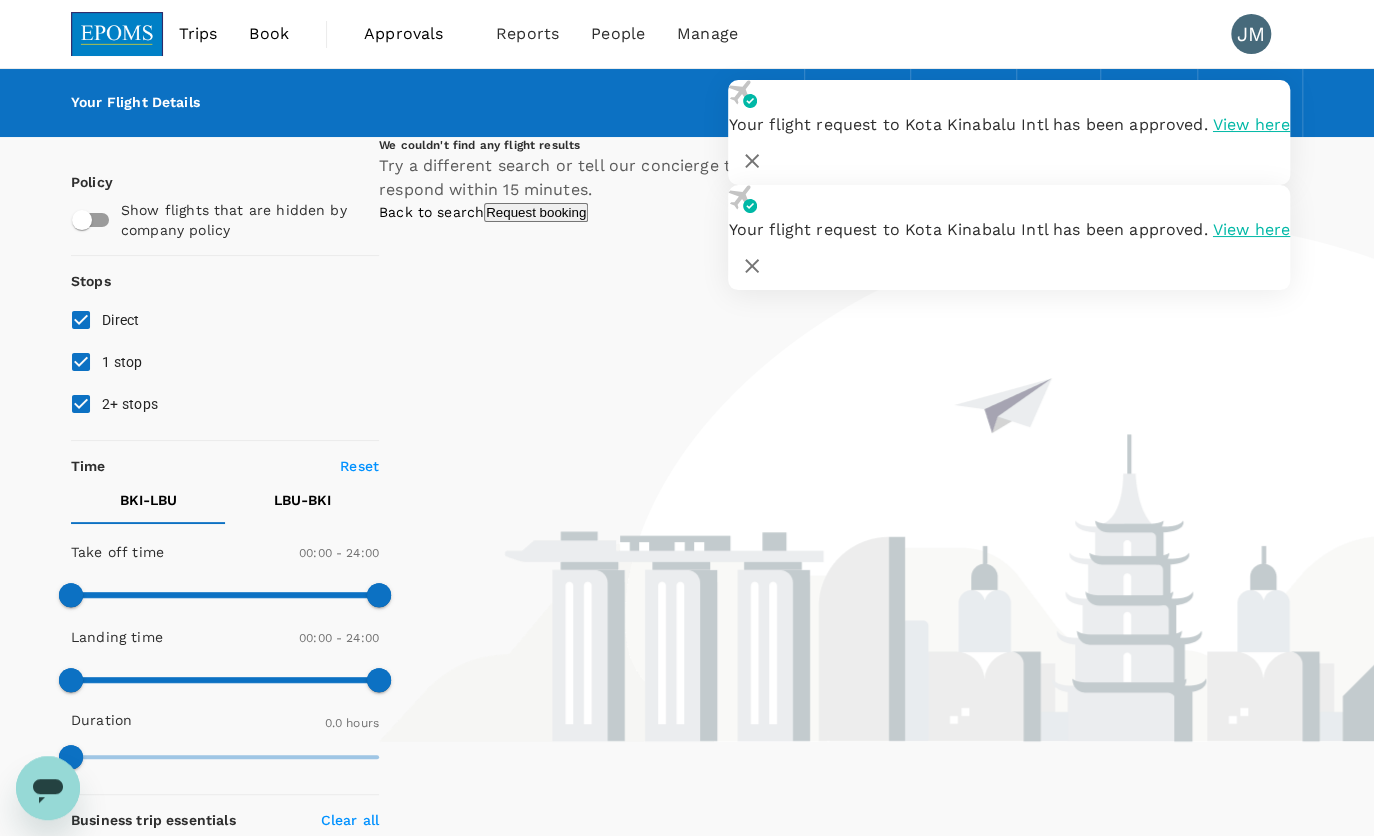 click on "1 stop" at bounding box center [81, 362] 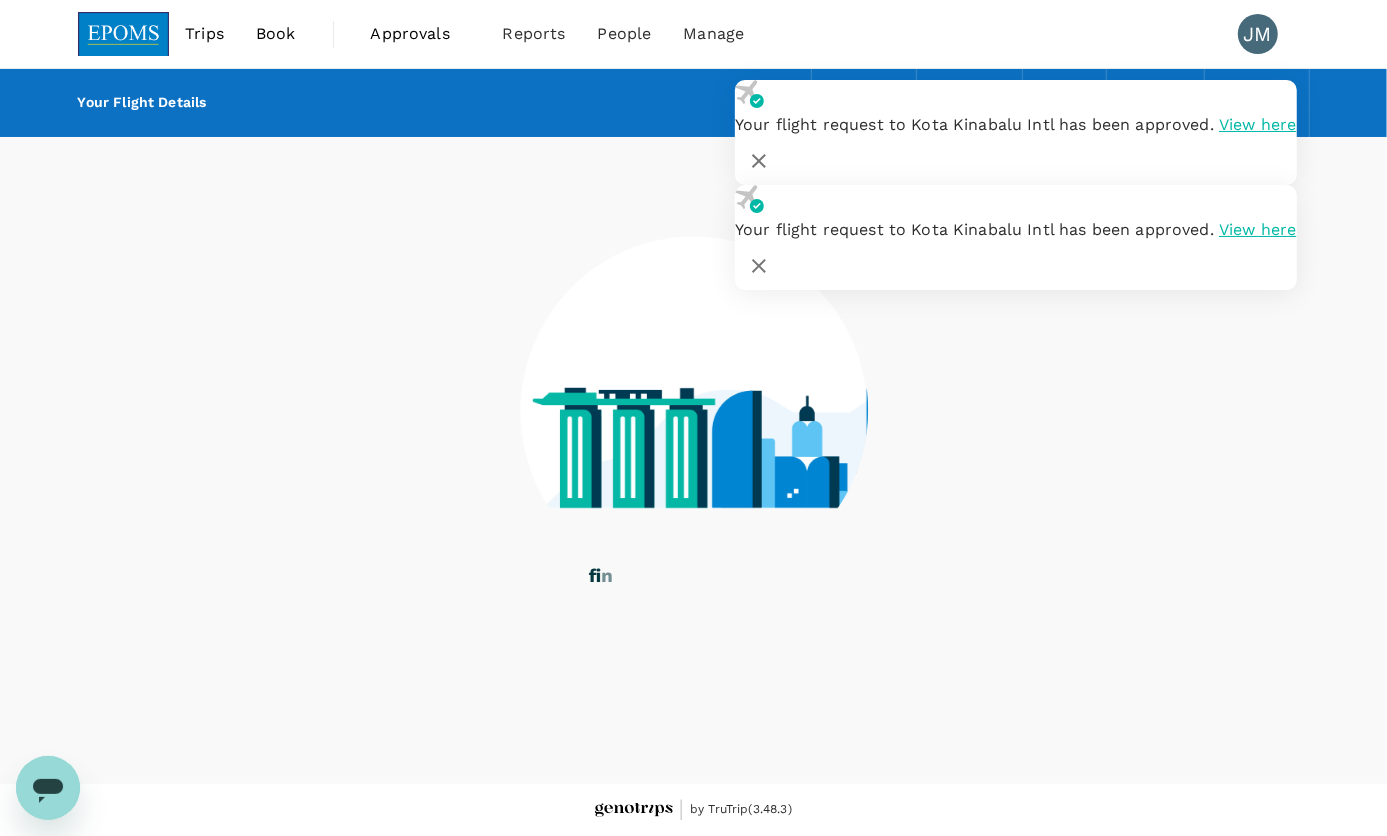 click at bounding box center (694, 398) 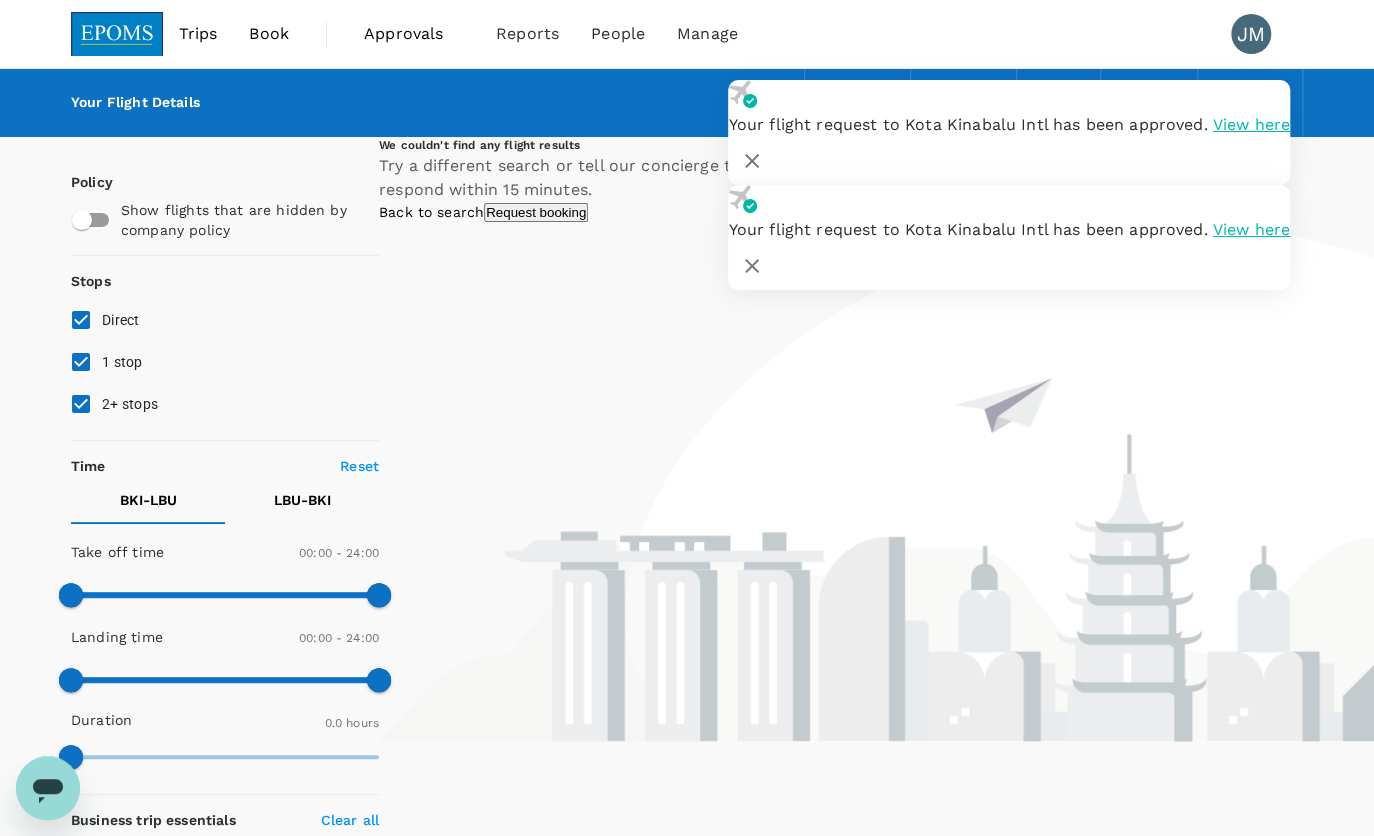 click on "2+ stops" at bounding box center [81, 404] 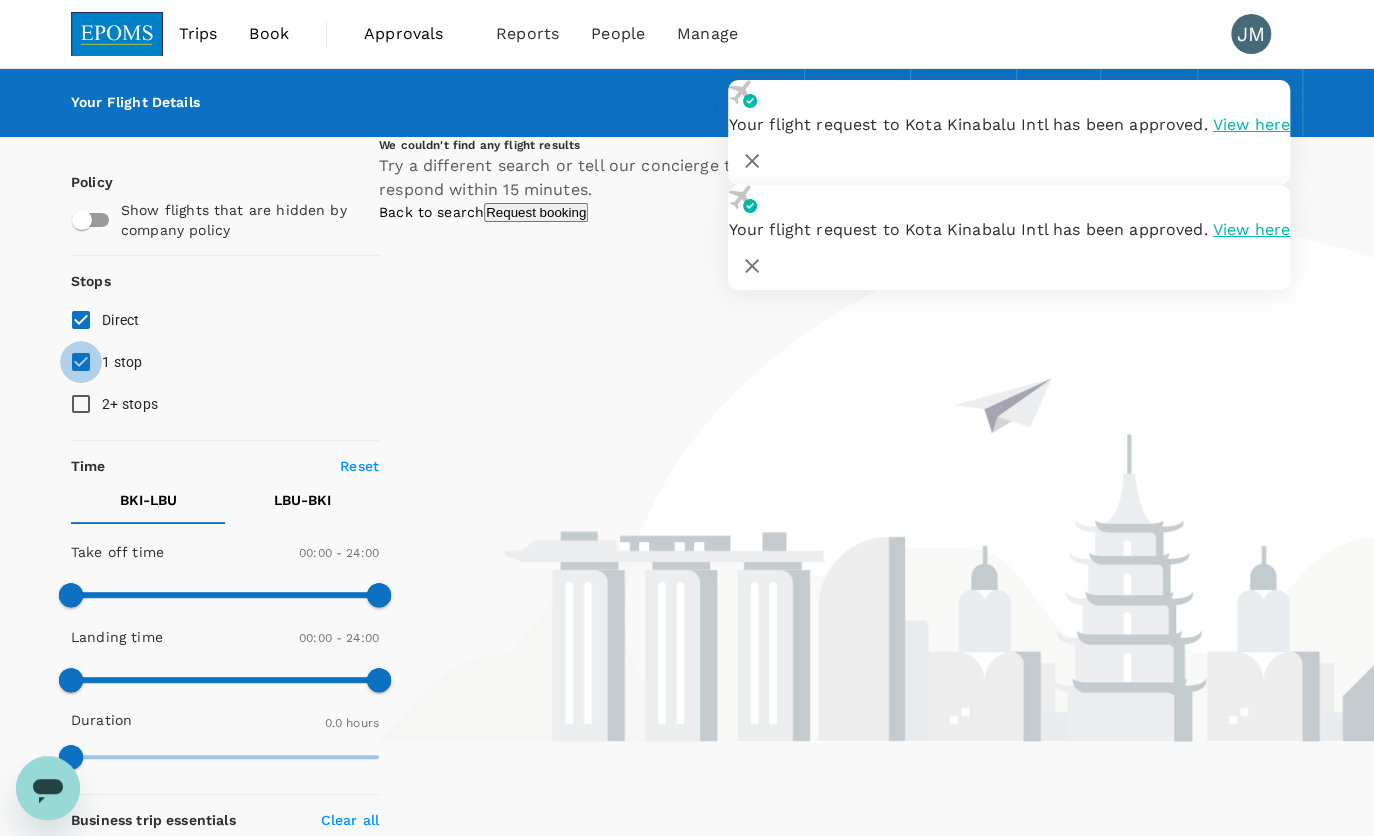 click on "1 stop" at bounding box center [81, 362] 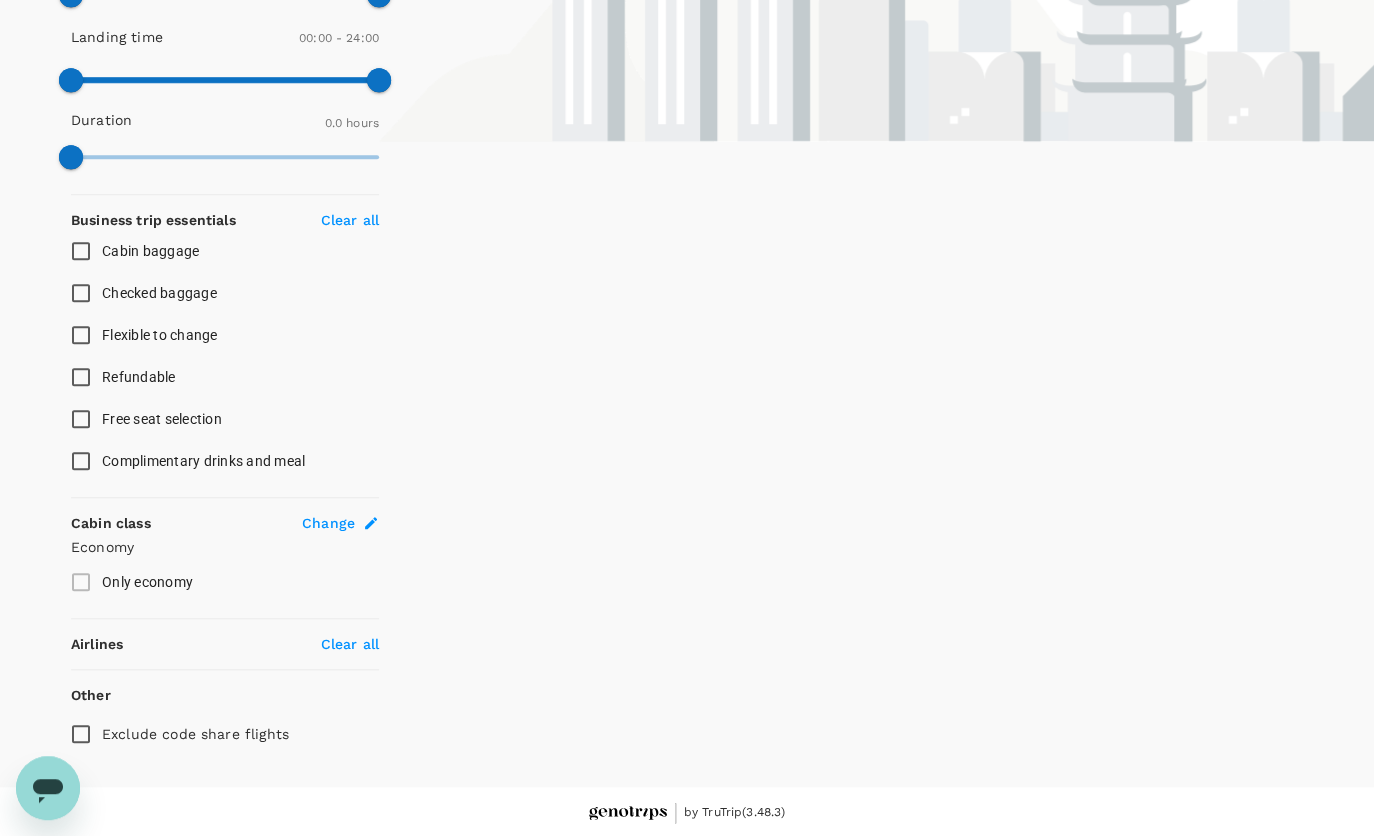 scroll, scrollTop: 600, scrollLeft: 0, axis: vertical 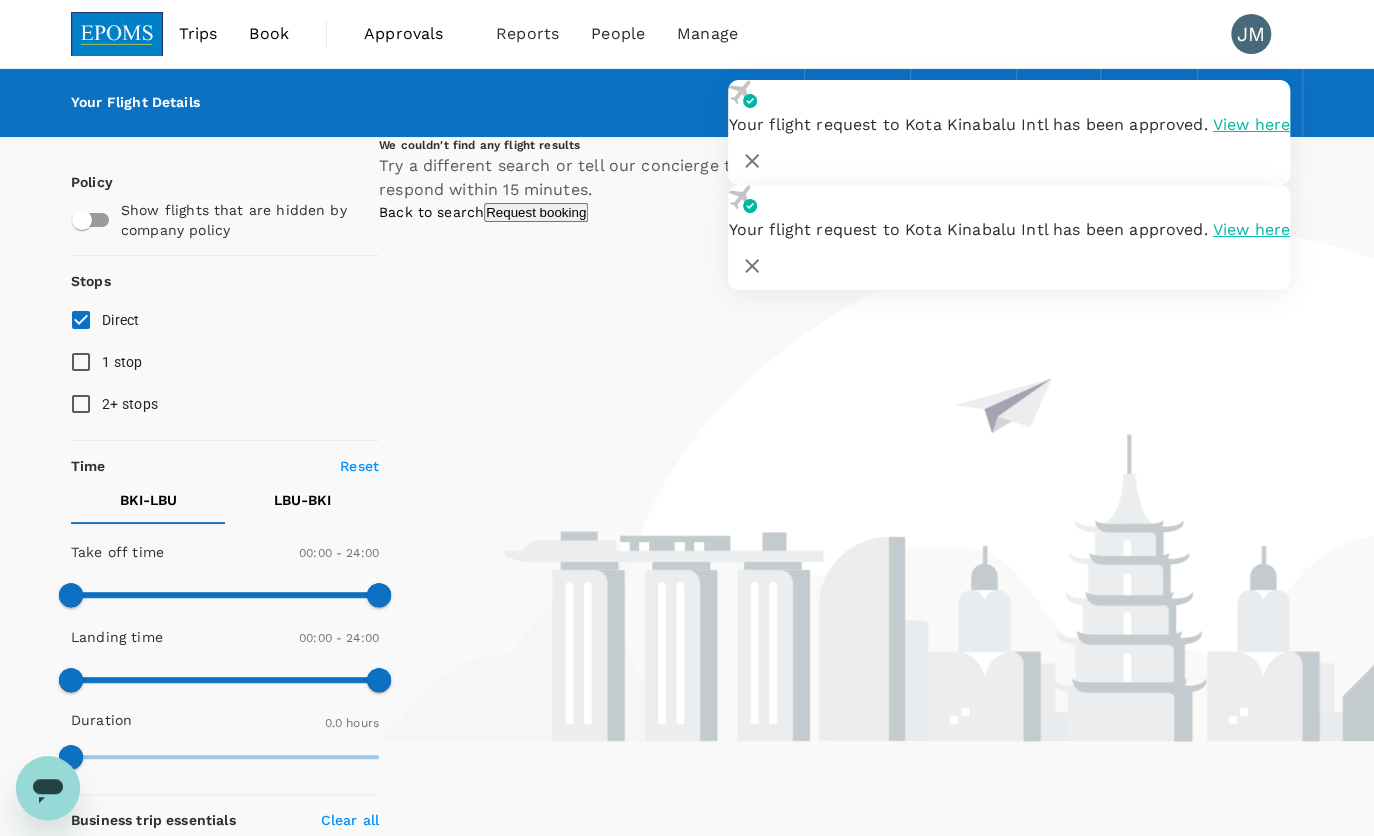 click on "View here" at bounding box center [1251, 124] 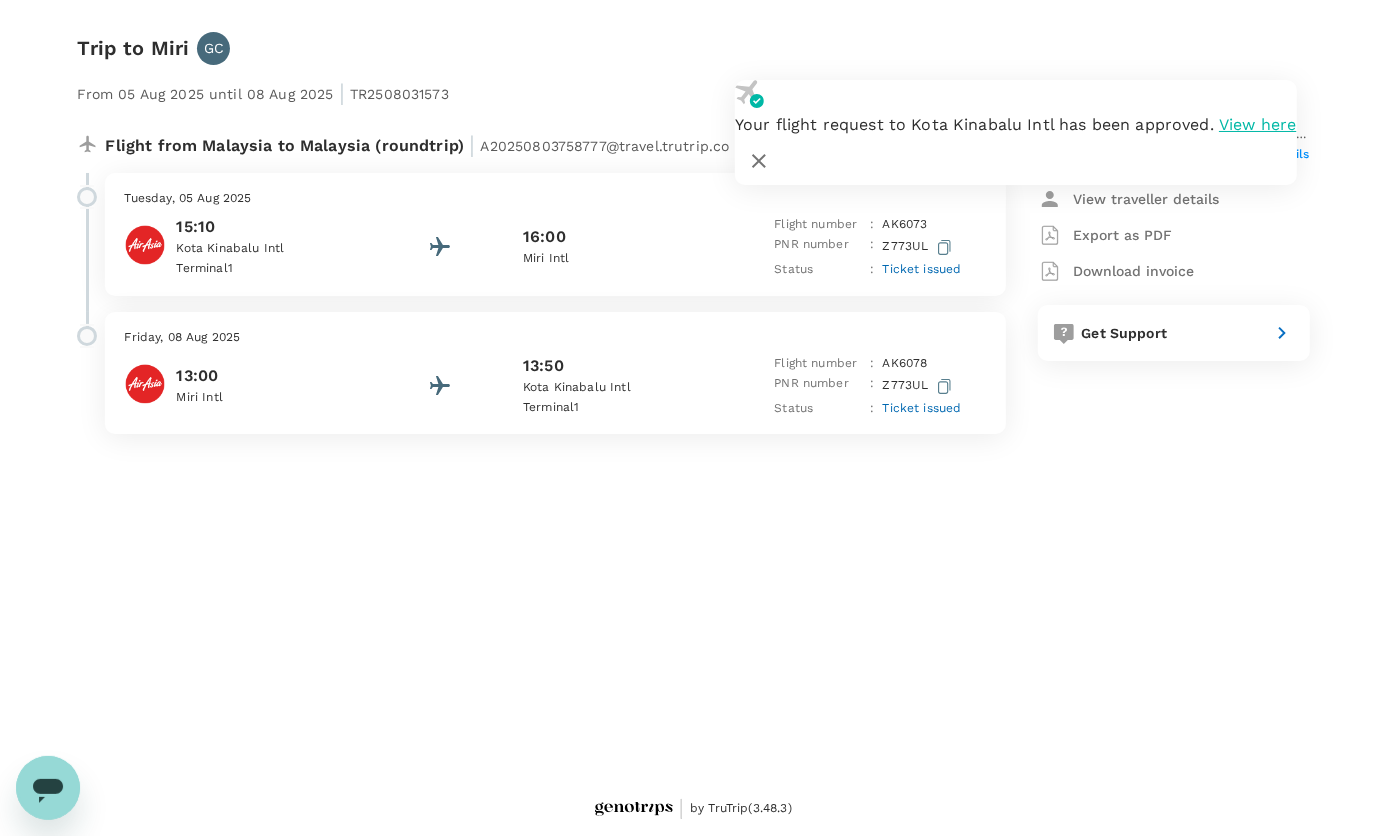 click 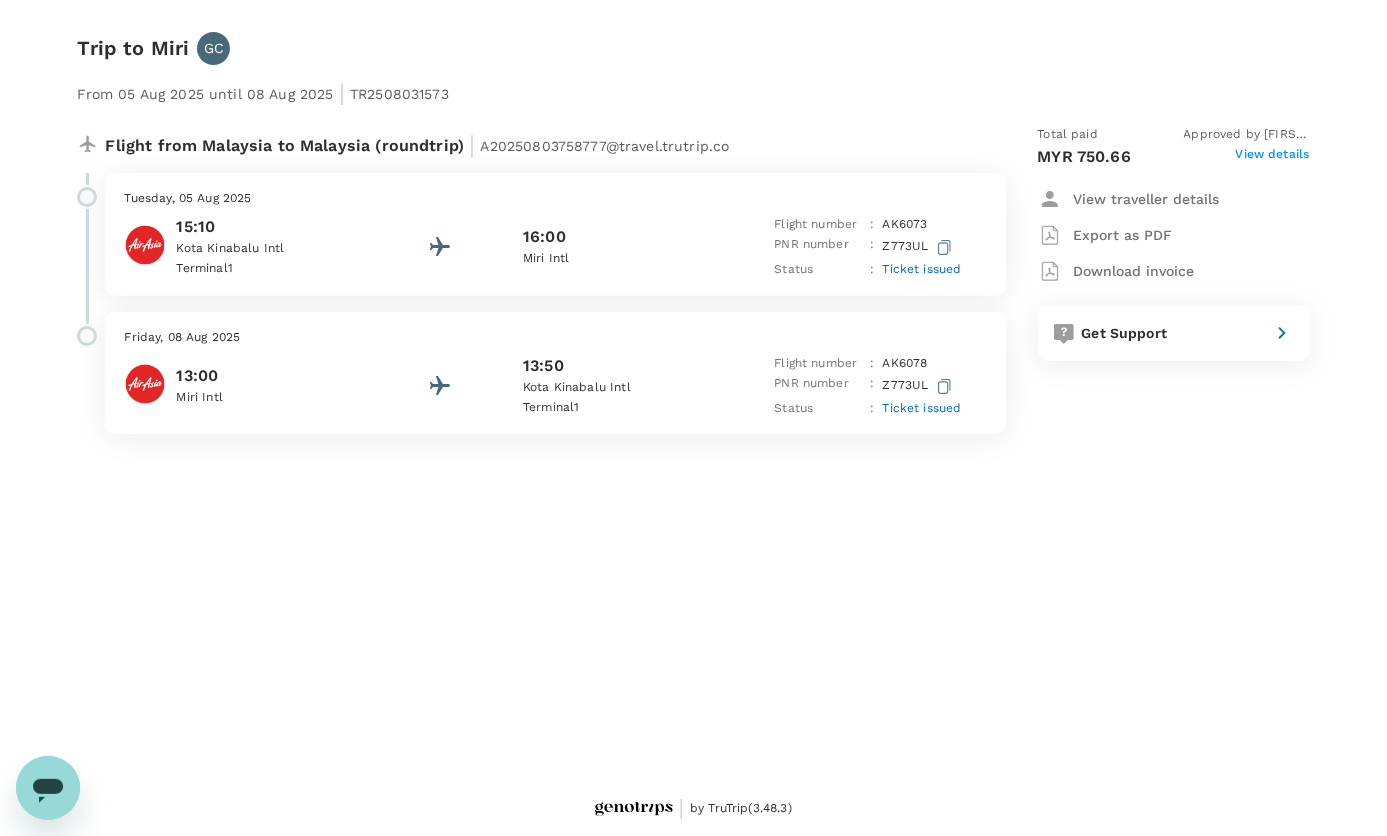click on "Ticket issued" at bounding box center (922, 269) 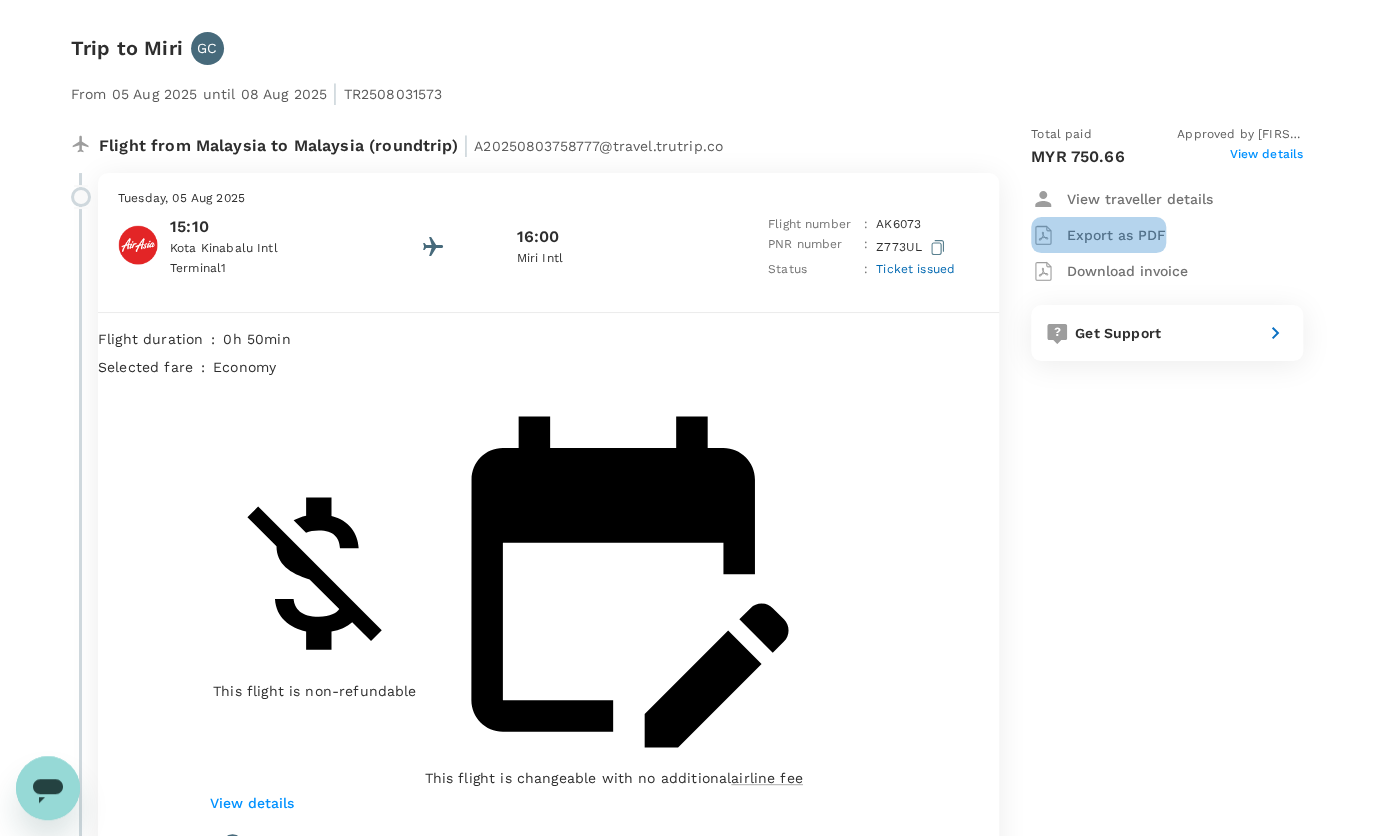 click on "Export as PDF" at bounding box center (1116, 235) 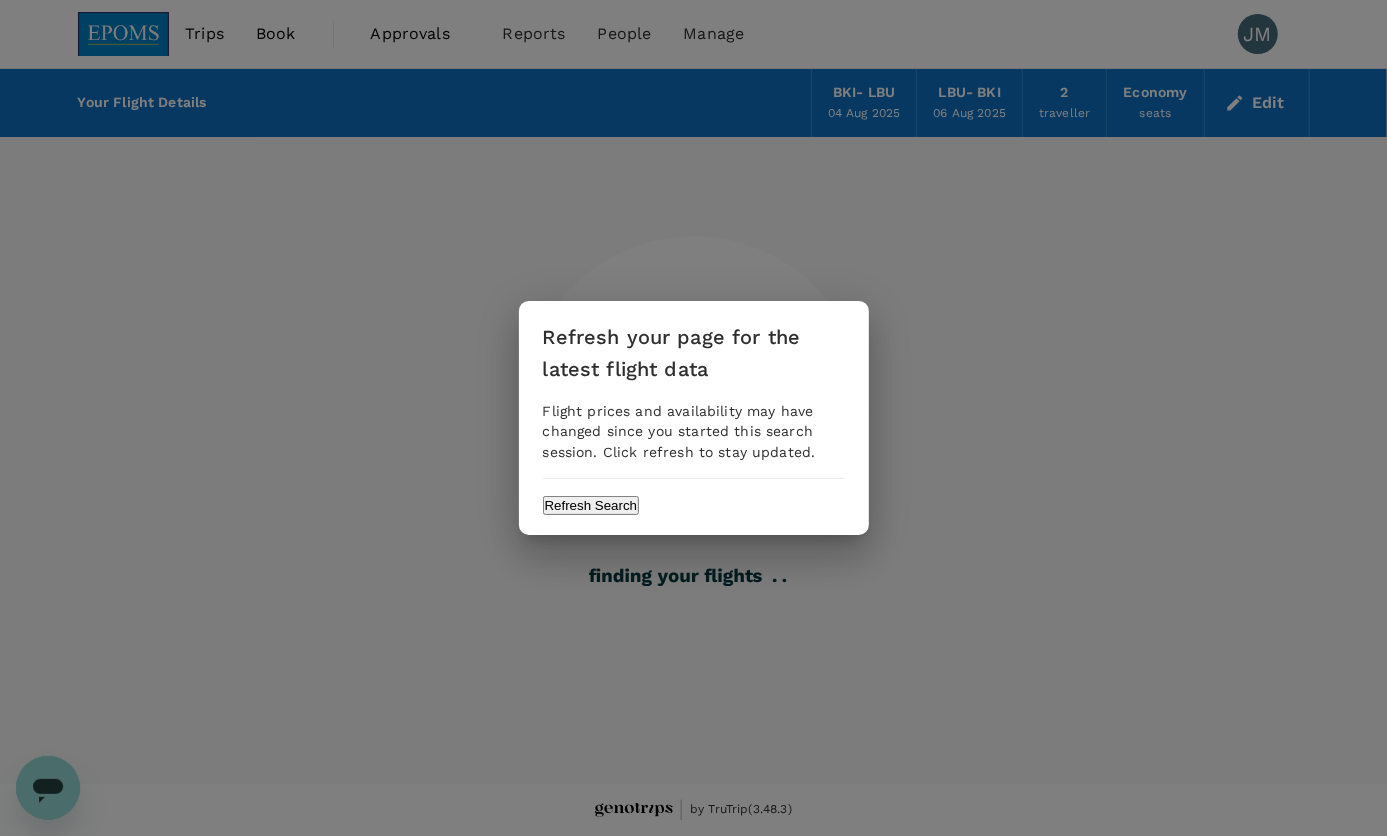 click on "Refresh Search" at bounding box center (591, 505) 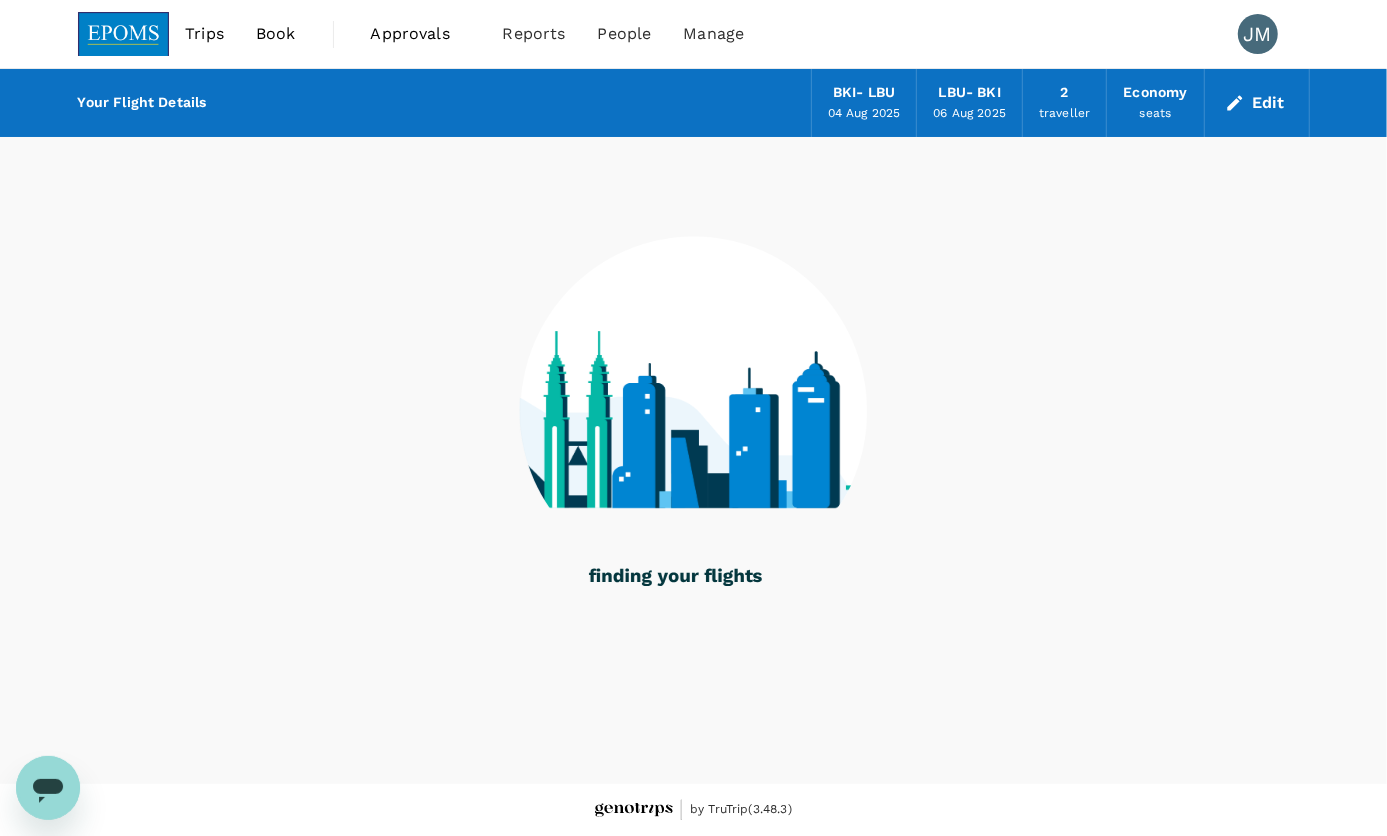 click on "2 traveller" at bounding box center (1065, 103) 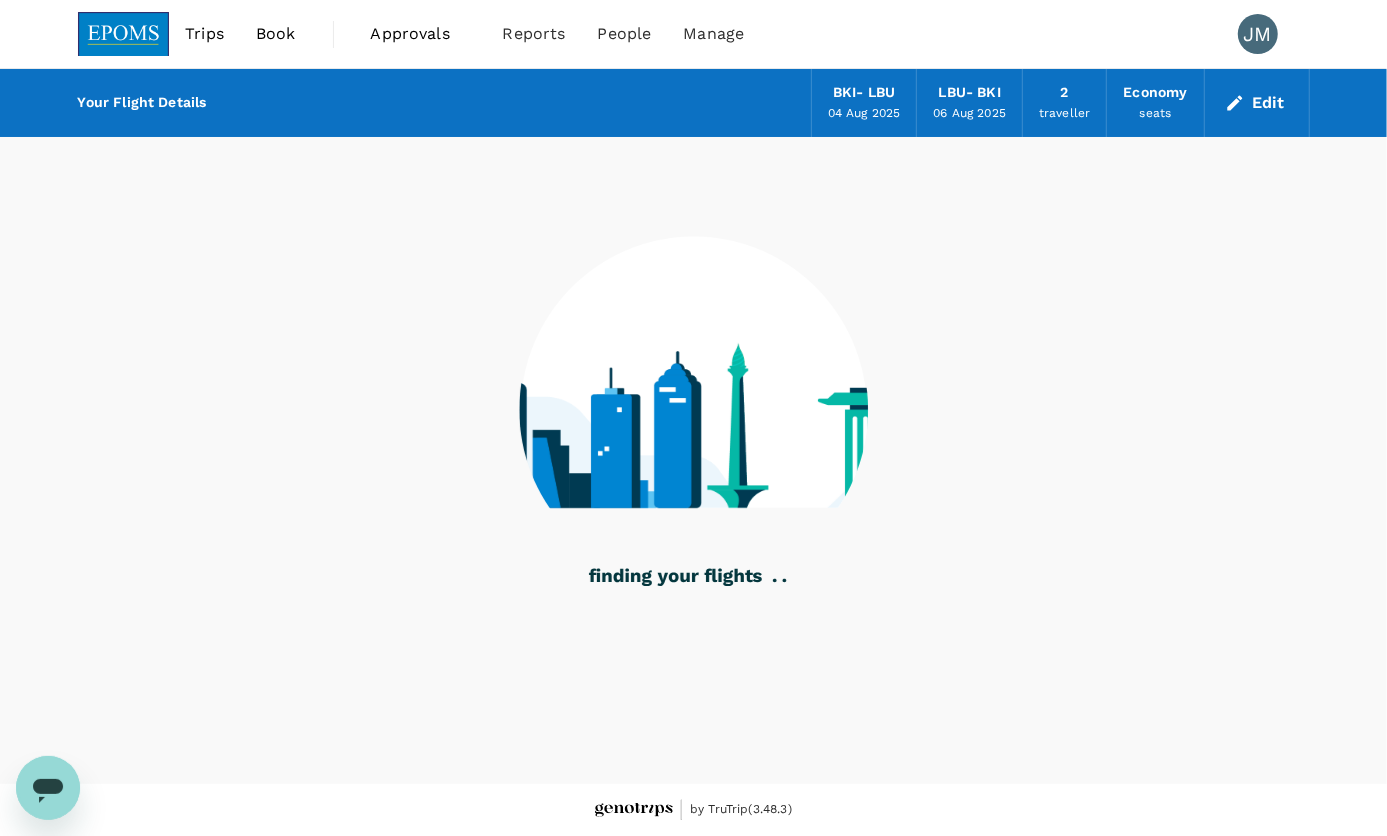 click on "seats" at bounding box center [1156, 114] 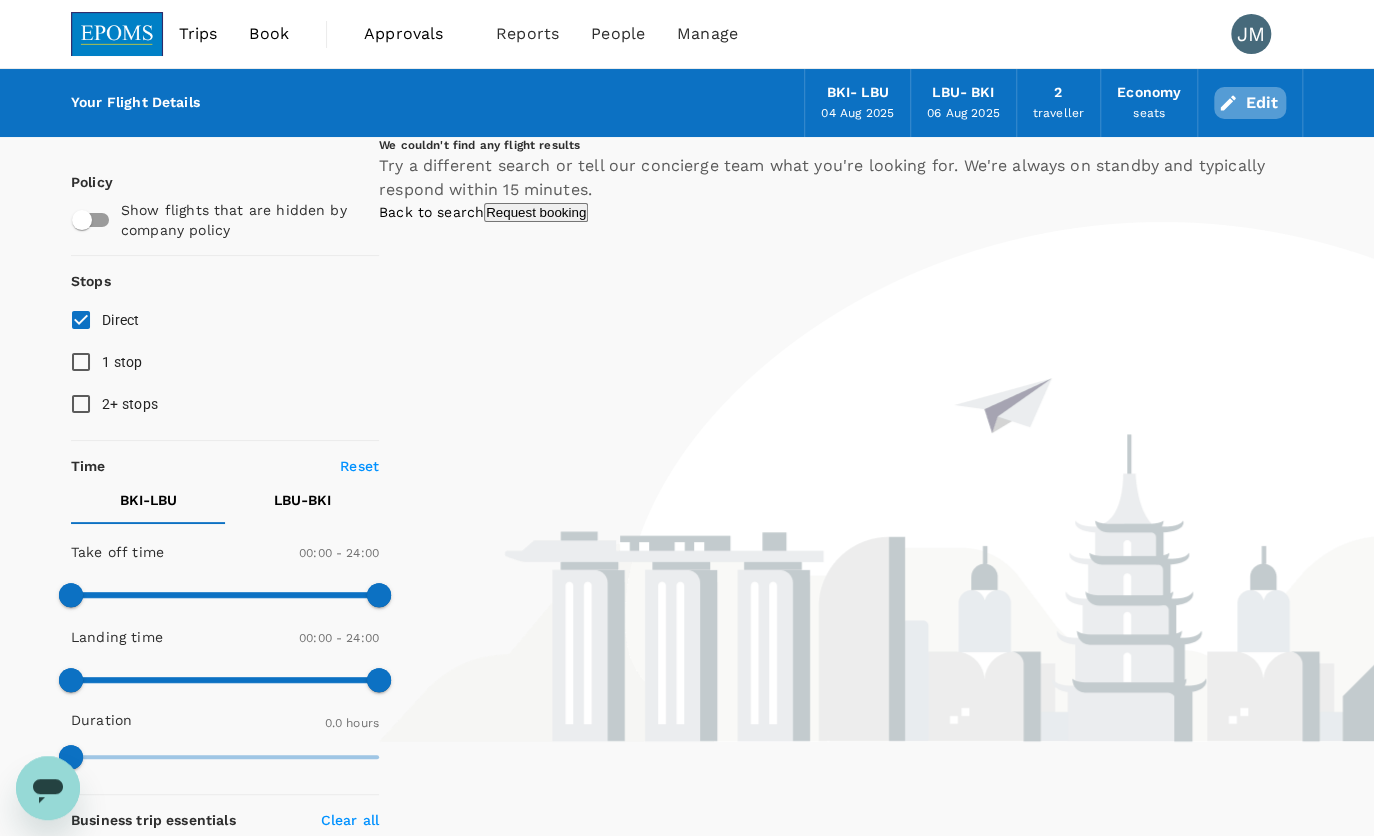 click on "Edit" at bounding box center (1250, 103) 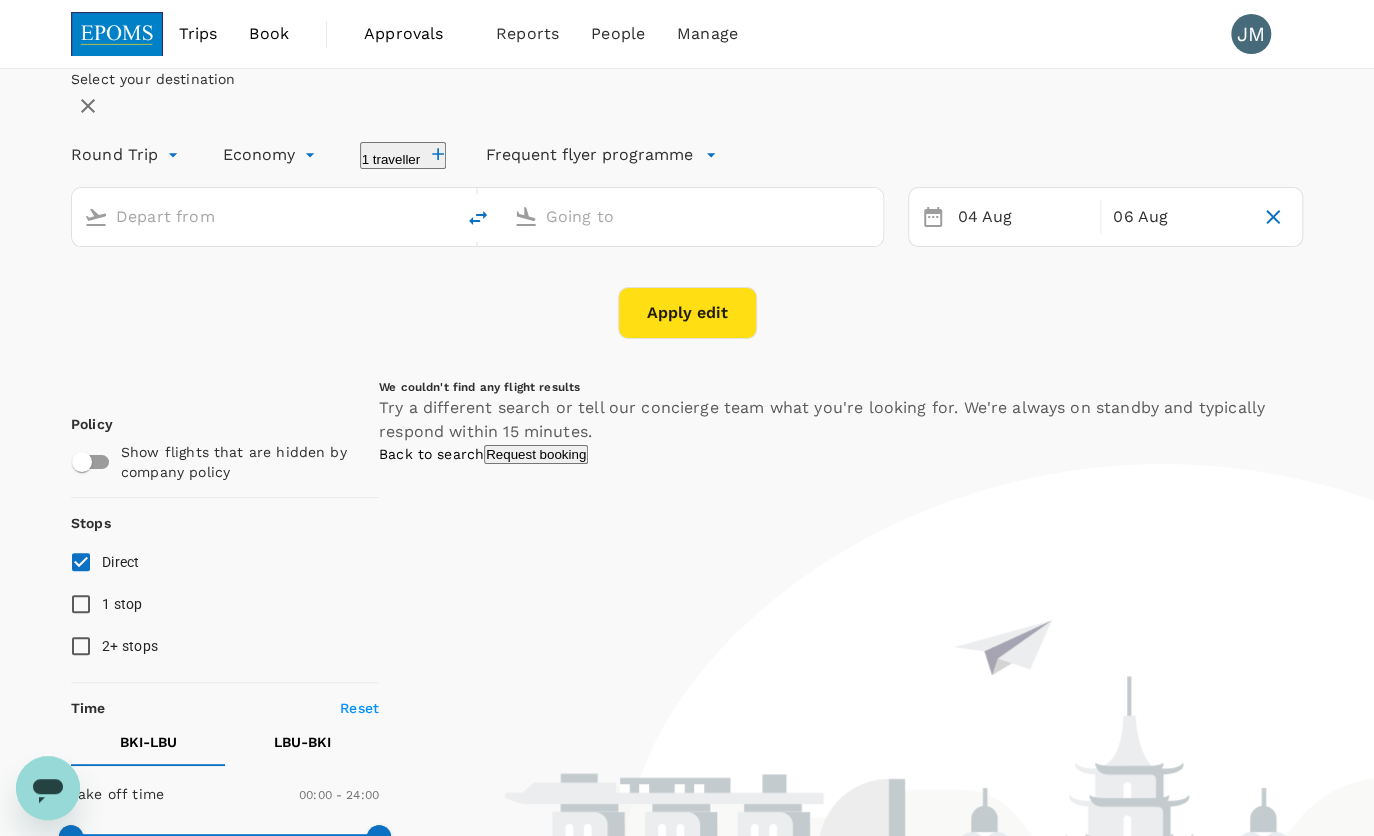 type on "Kota Kinabalu Intl (BKI)" 